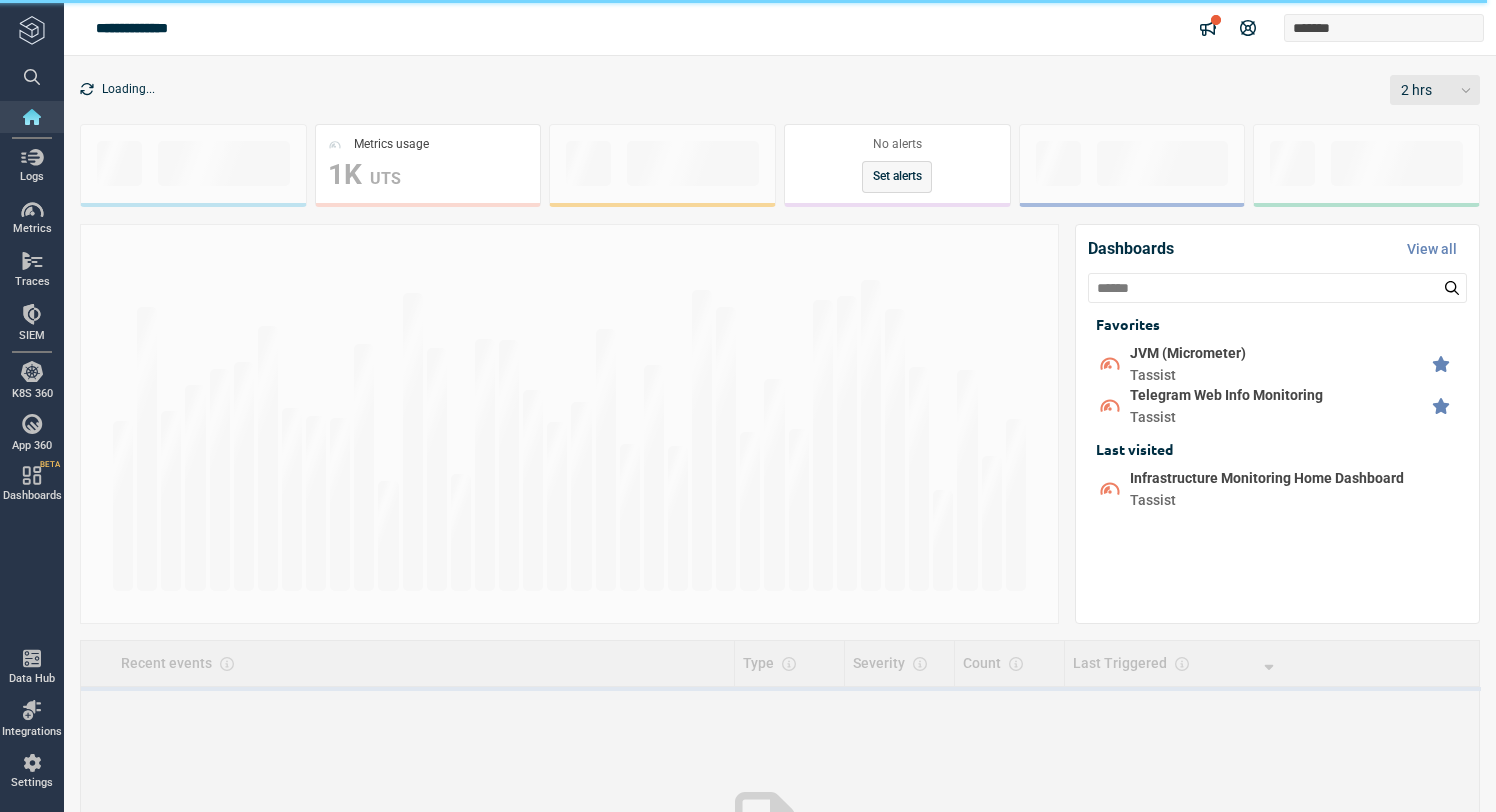 scroll, scrollTop: 0, scrollLeft: 0, axis: both 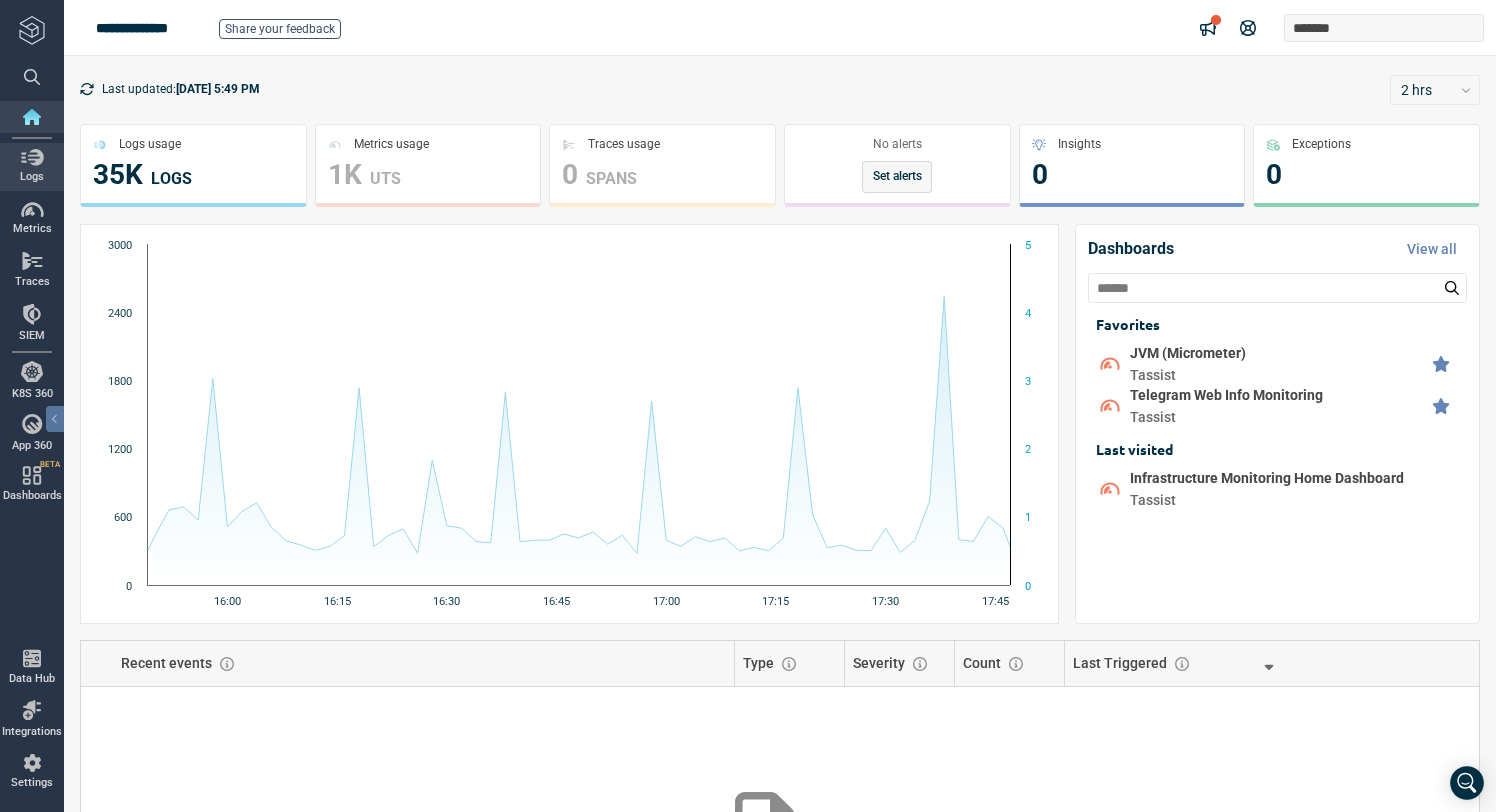 click at bounding box center [32, 157] 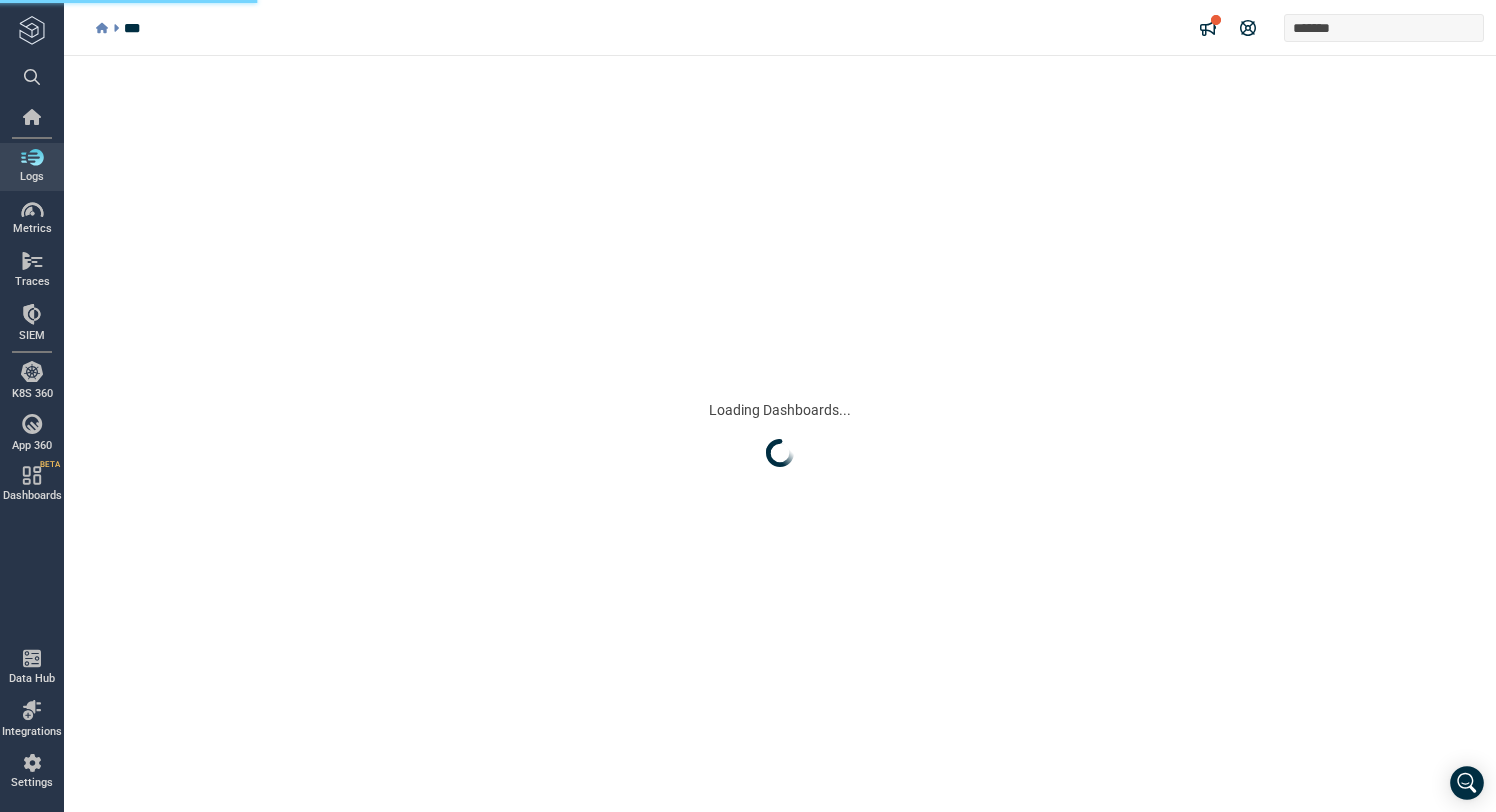 scroll, scrollTop: 0, scrollLeft: 0, axis: both 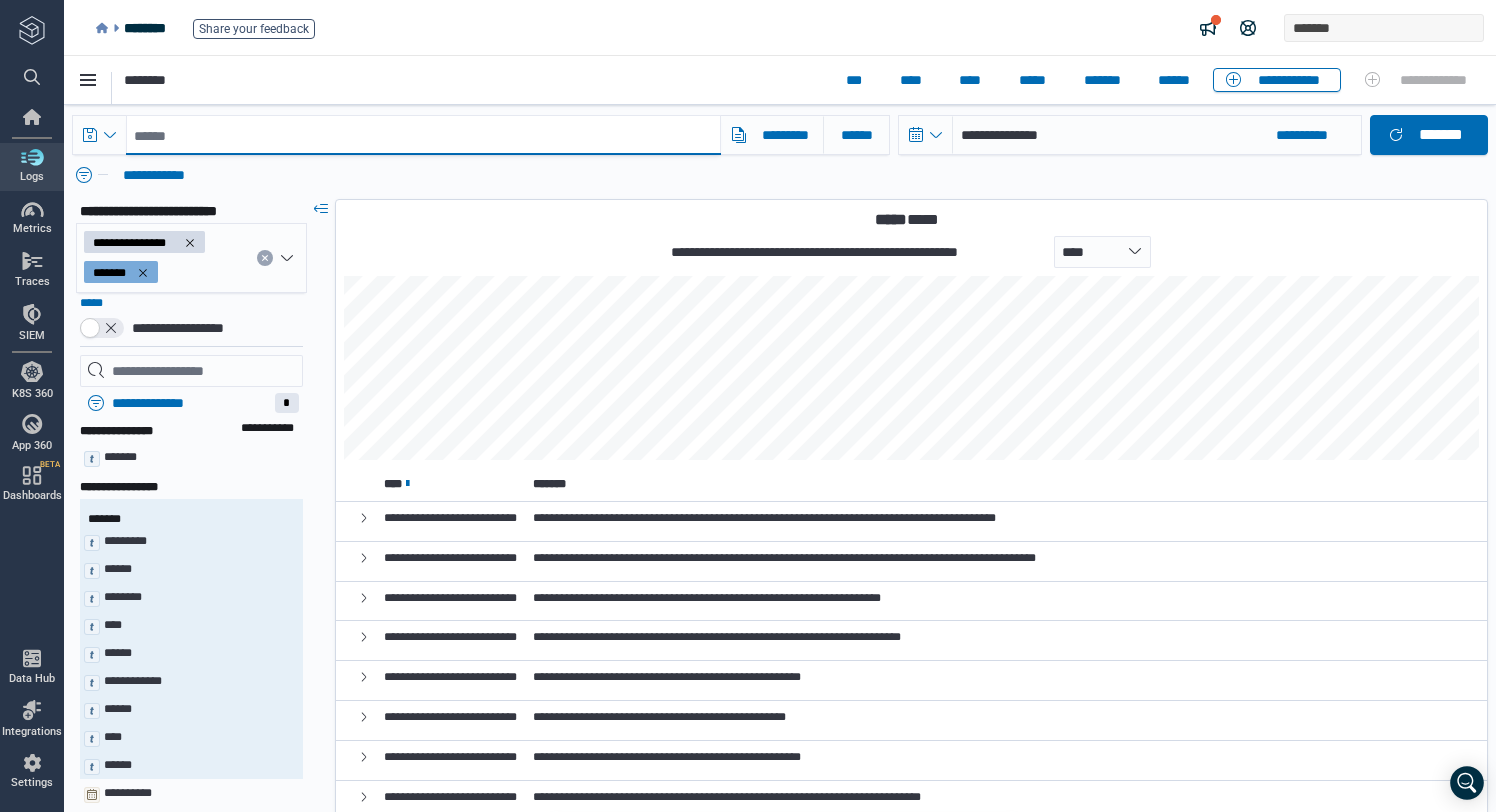 click at bounding box center [423, 135] 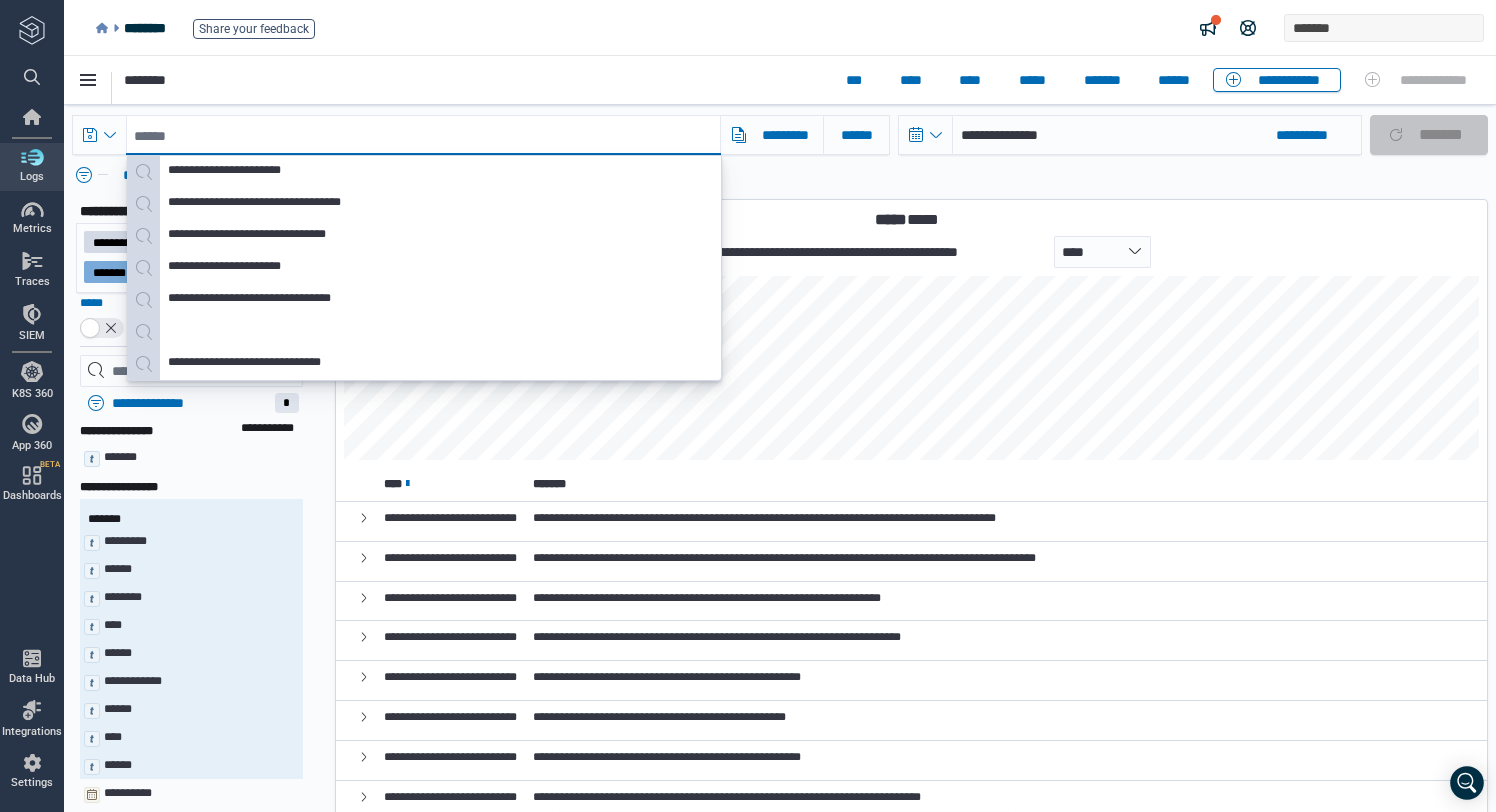 paste on "****" 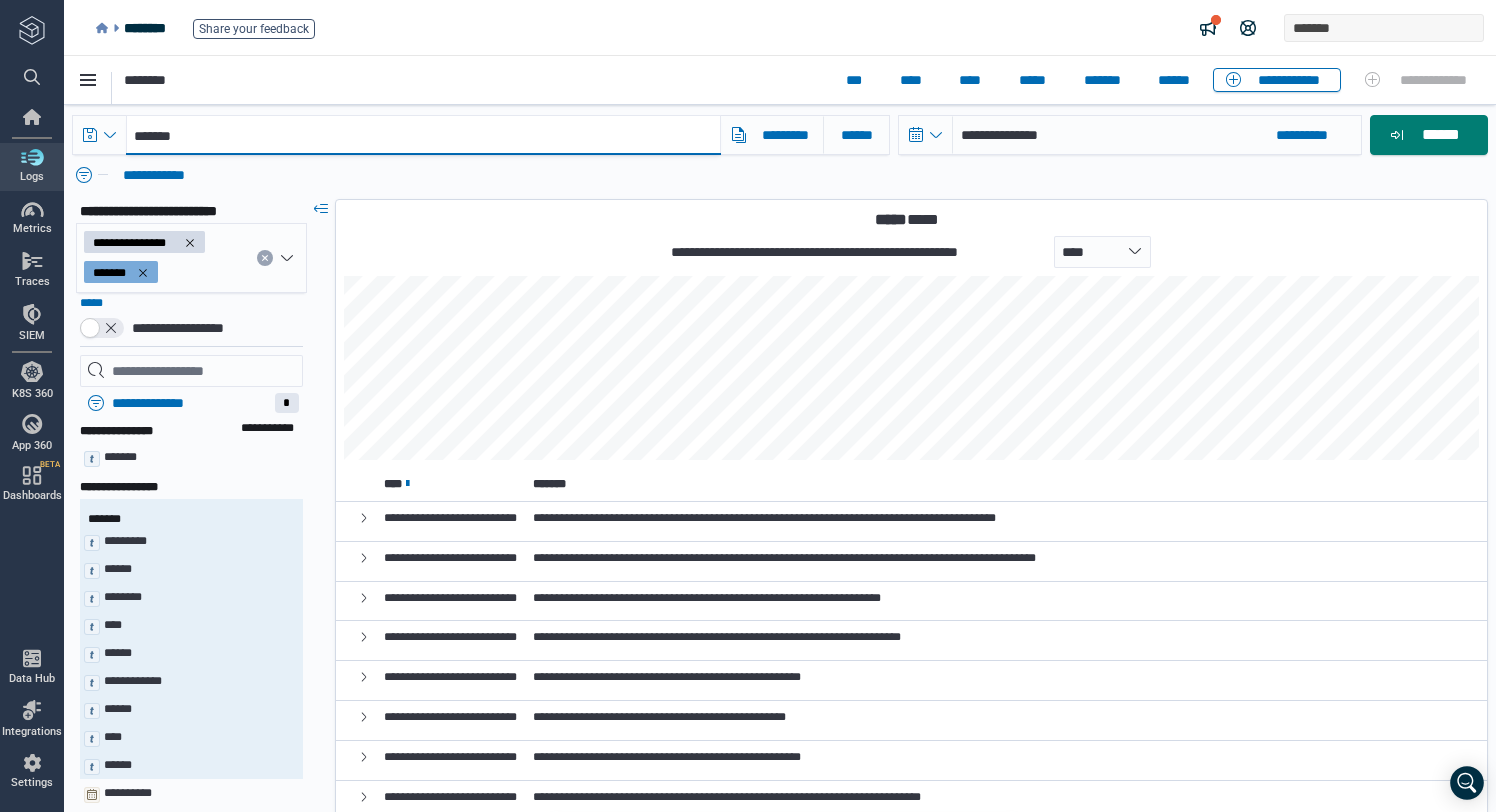 click on "*******" at bounding box center [423, 135] 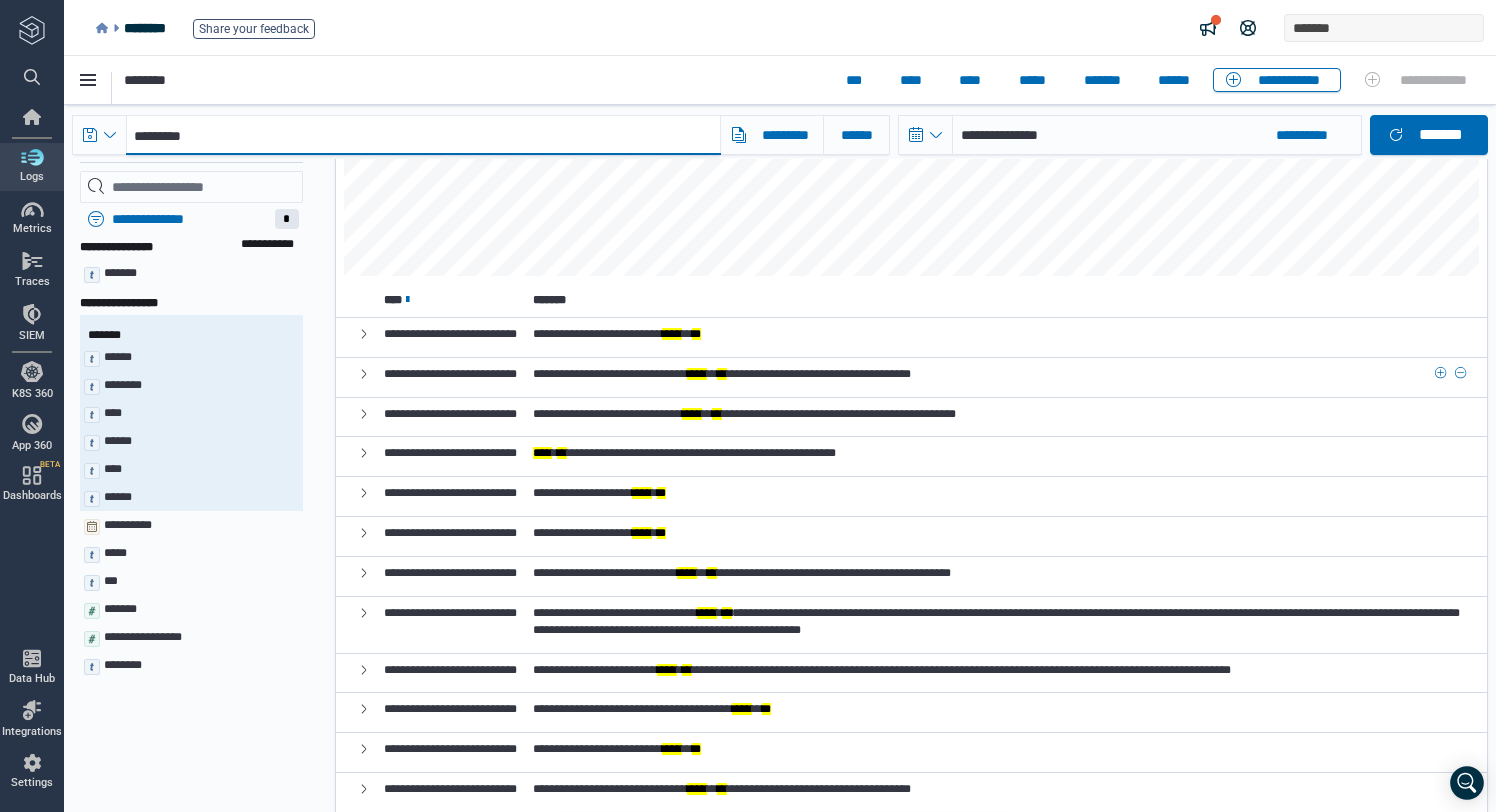 scroll, scrollTop: 186, scrollLeft: 0, axis: vertical 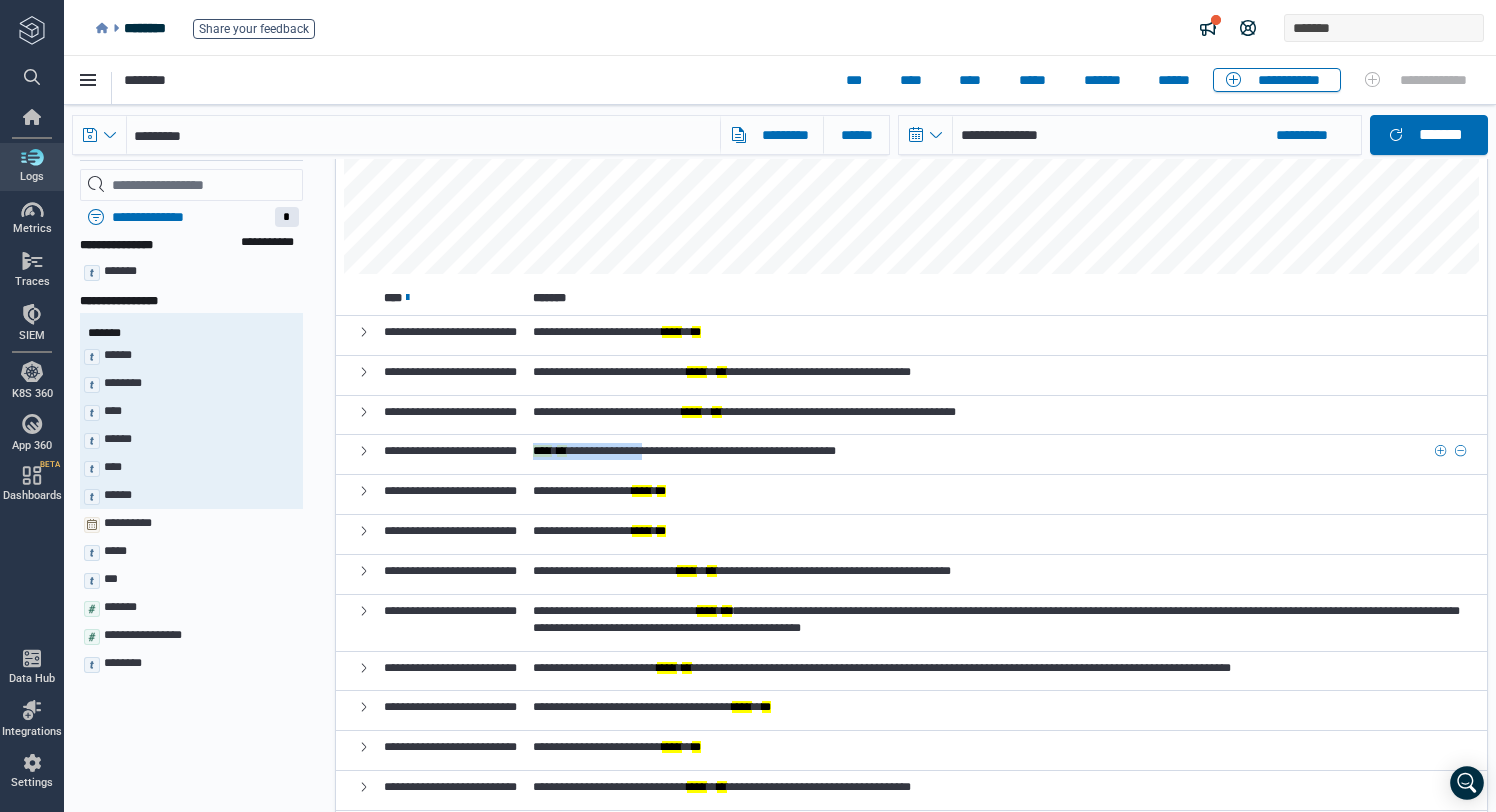 drag, startPoint x: 748, startPoint y: 443, endPoint x: 592, endPoint y: 442, distance: 156.0032 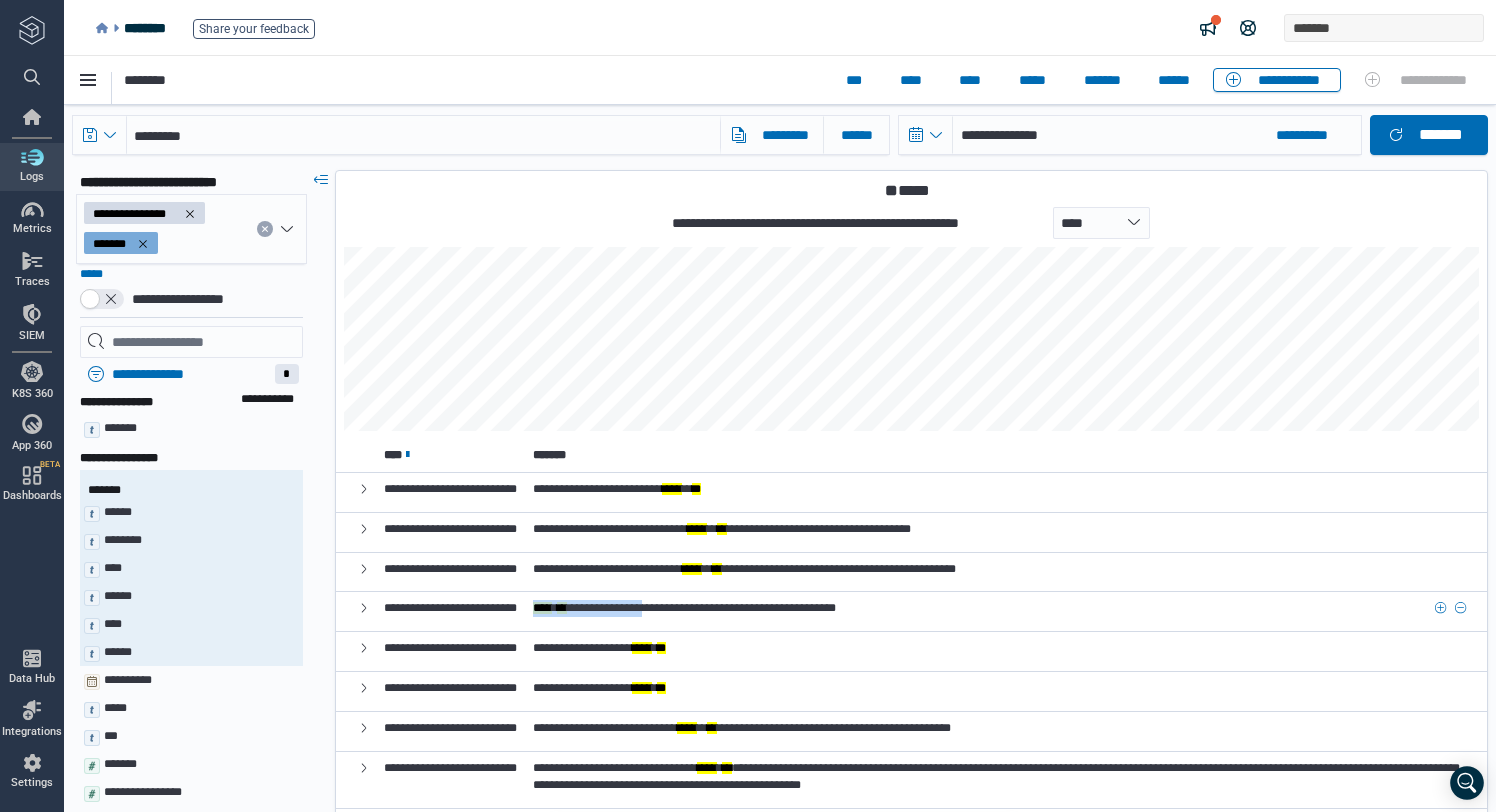 scroll, scrollTop: 0, scrollLeft: 0, axis: both 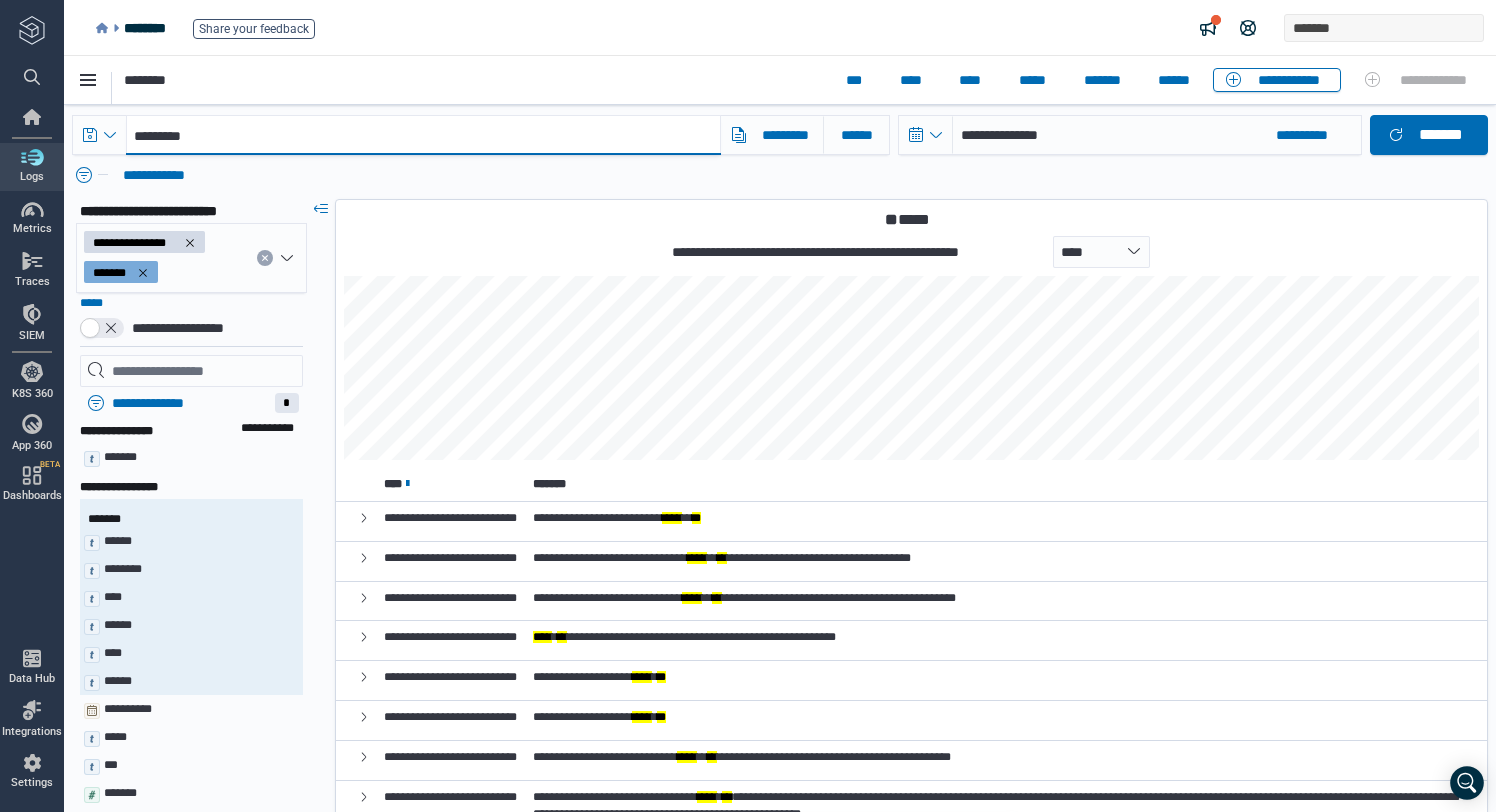 click on "*********" at bounding box center [423, 135] 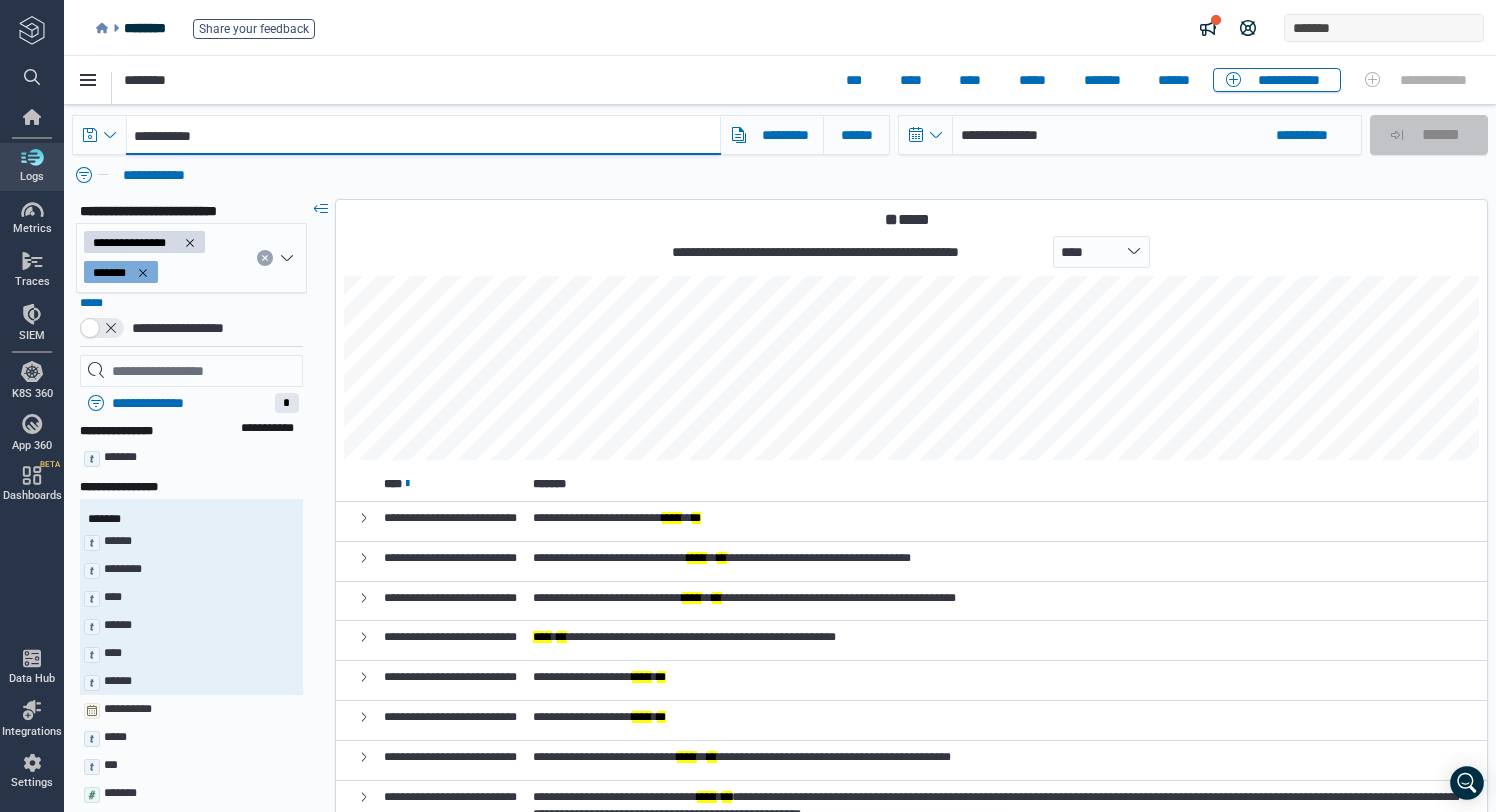 paste on "**********" 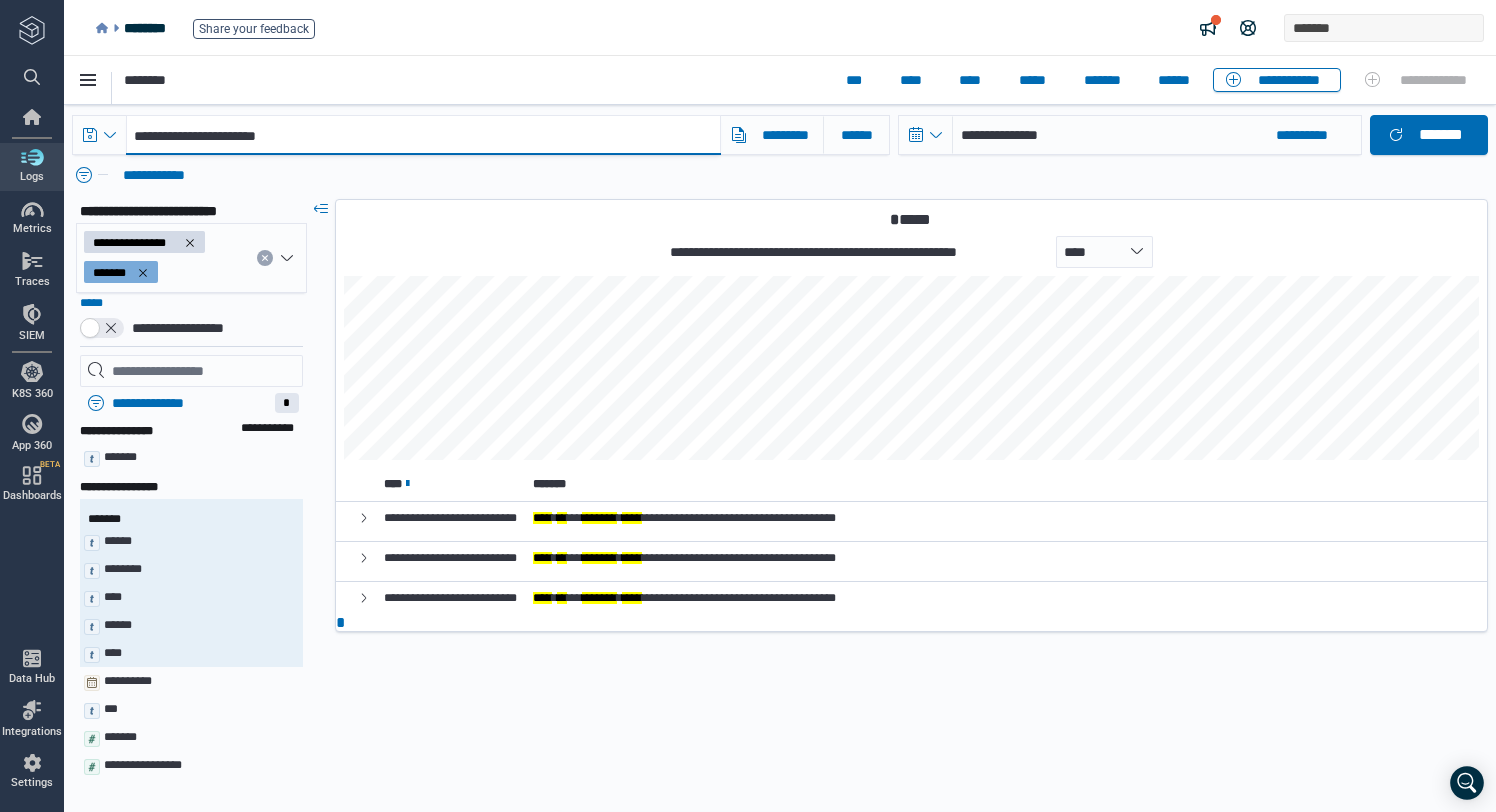 type on "**********" 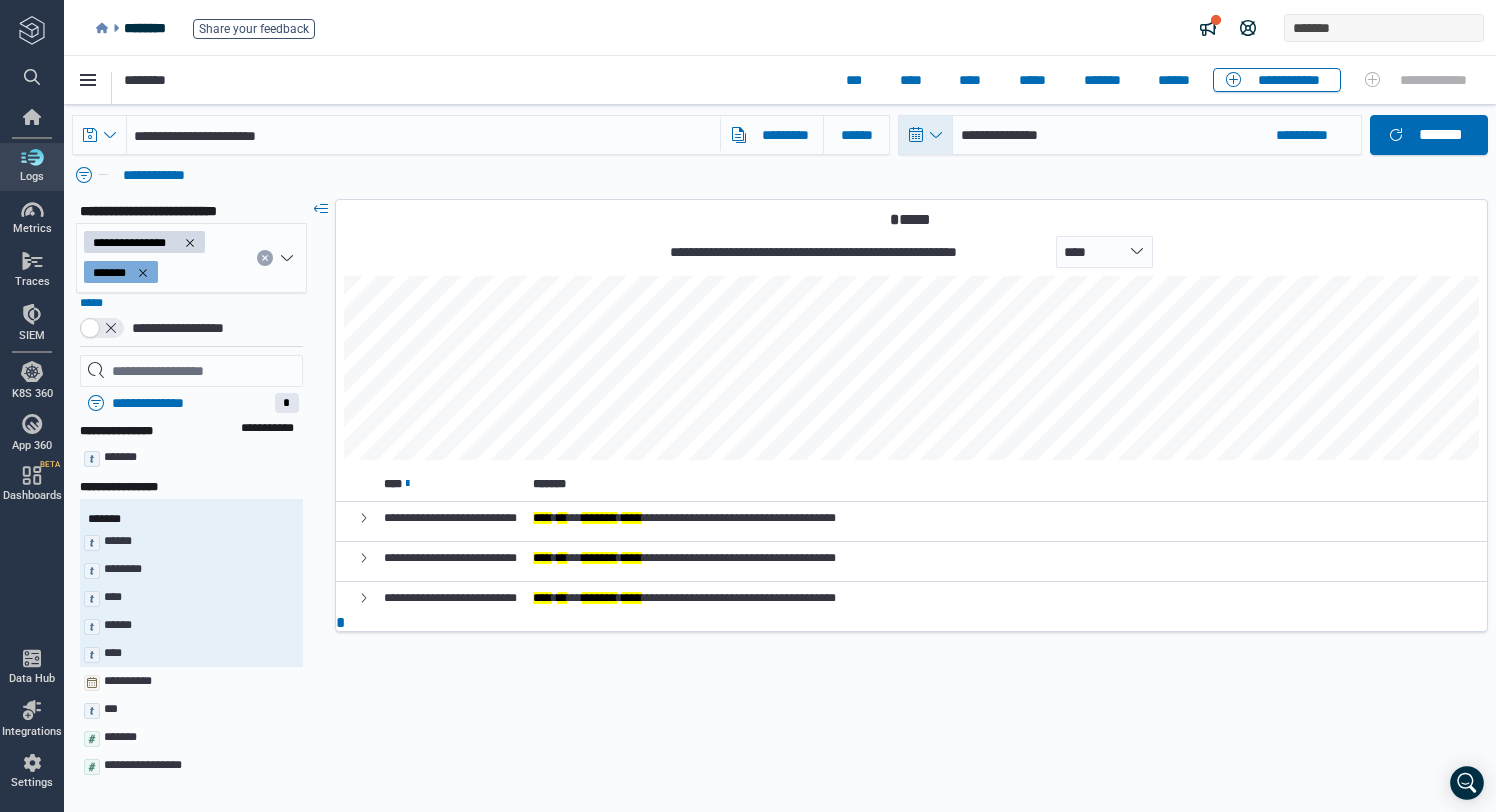 click 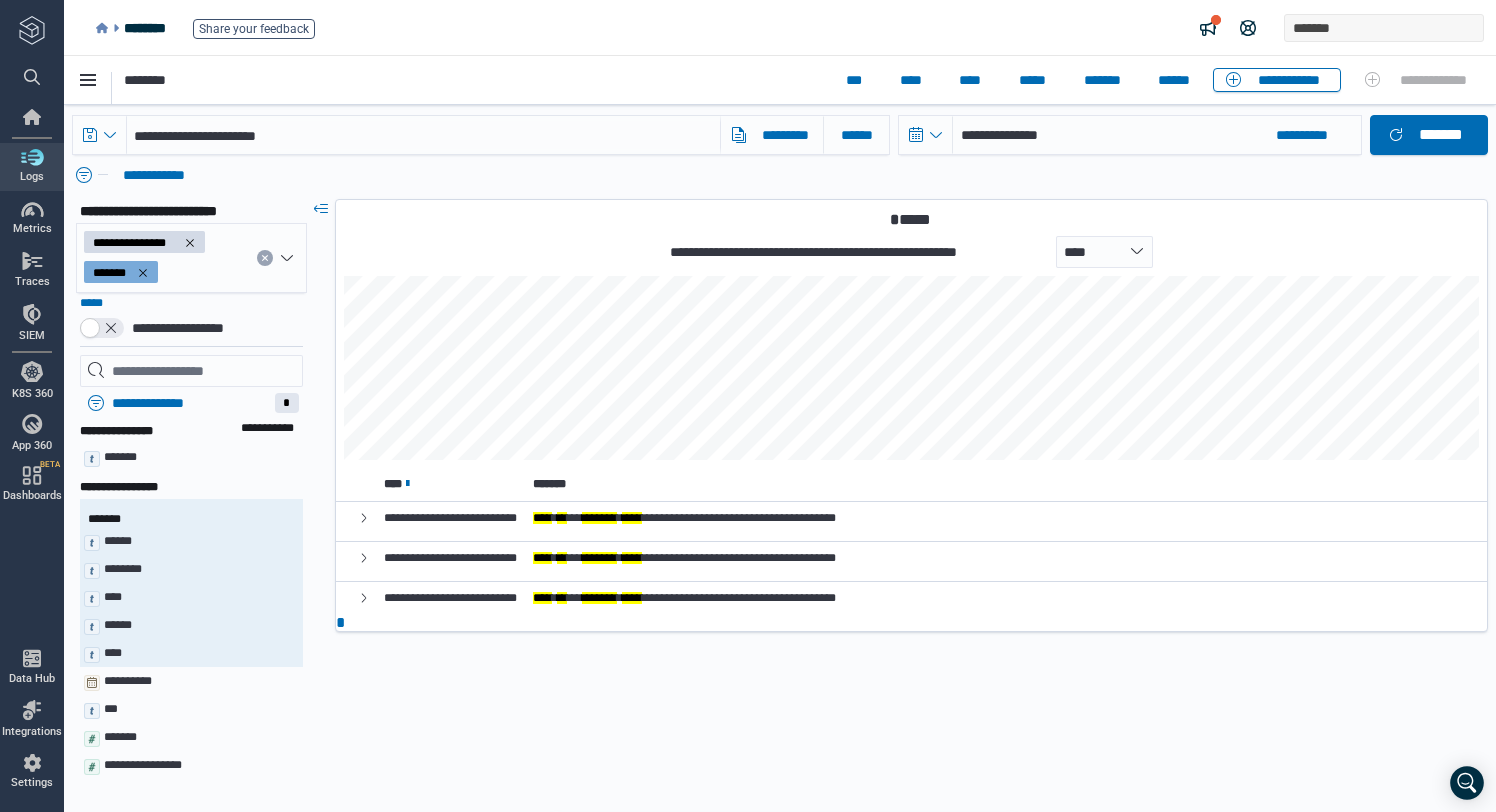select on "*" 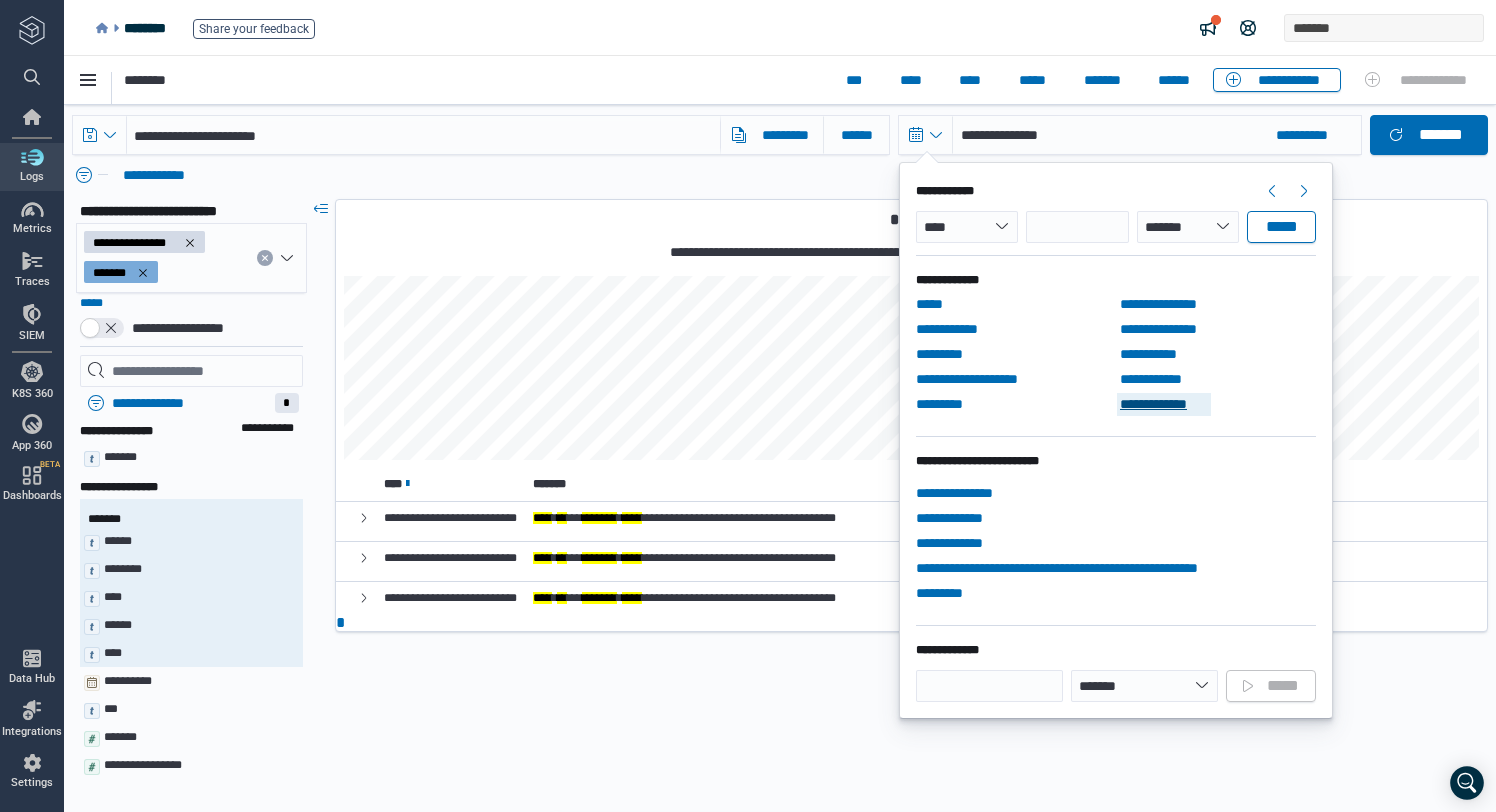 click on "**********" at bounding box center [1164, 404] 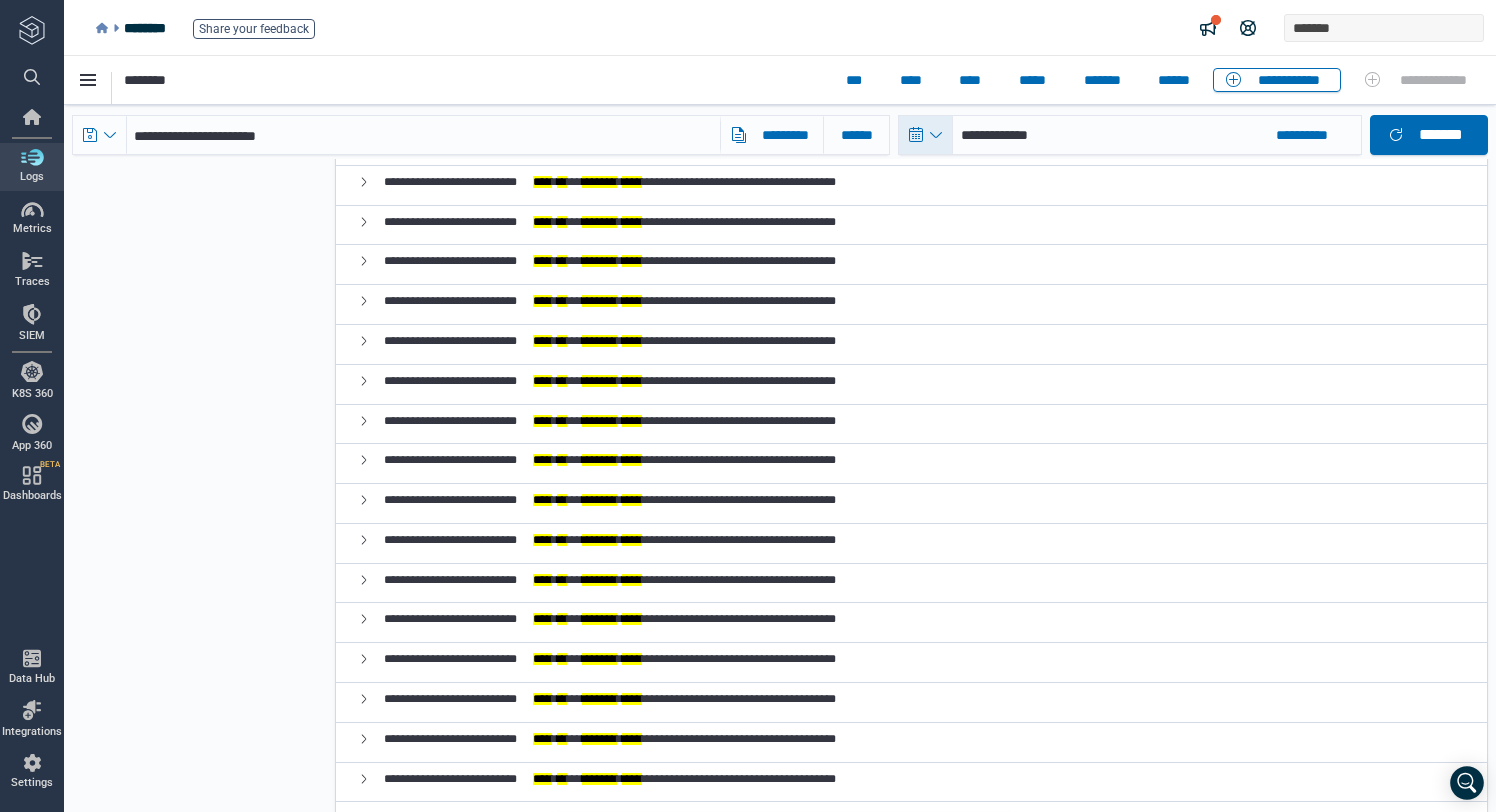 scroll, scrollTop: 3812, scrollLeft: 0, axis: vertical 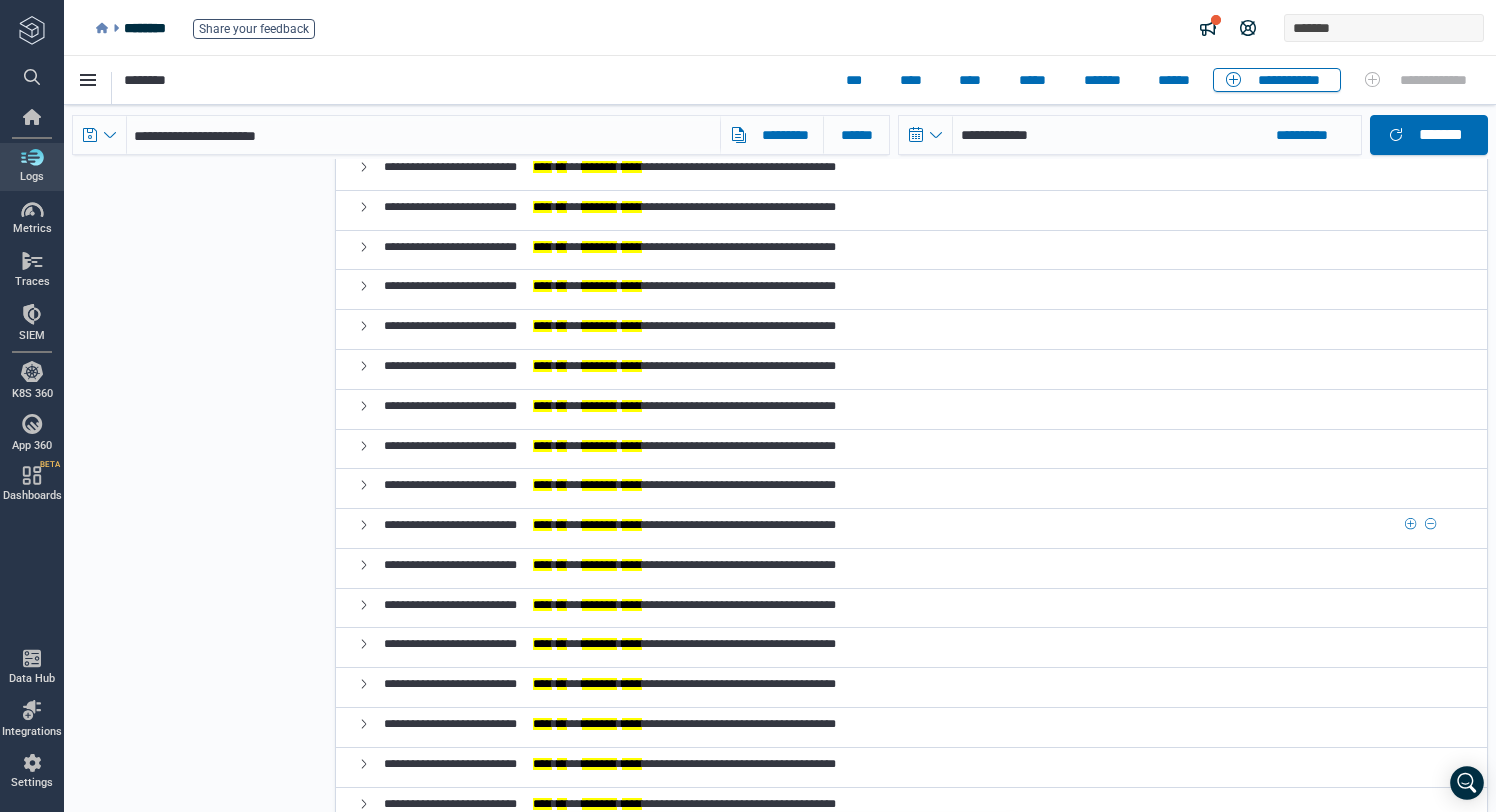 click on "**********" at bounding box center [684, 525] 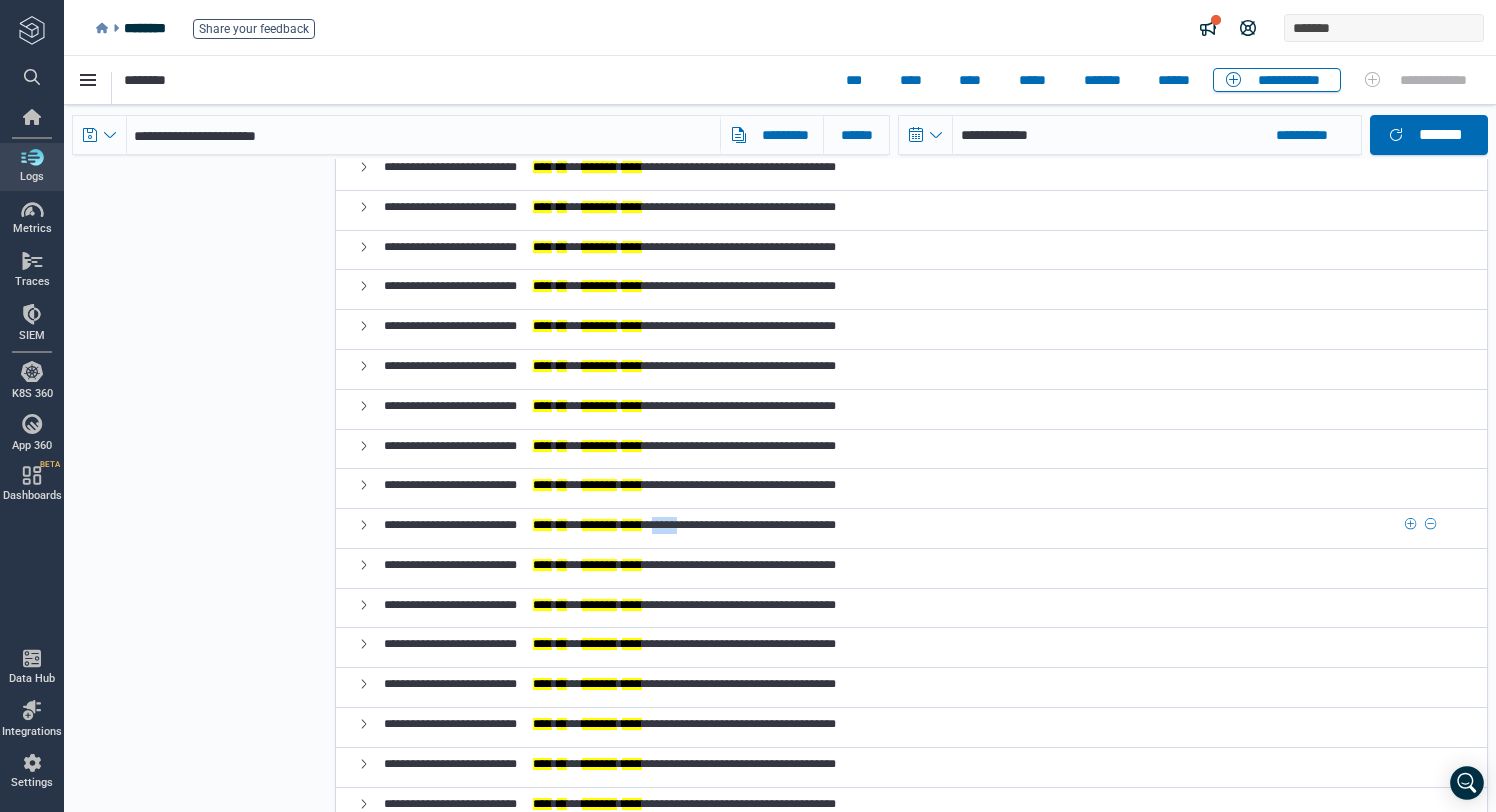 click on "**********" at bounding box center [684, 525] 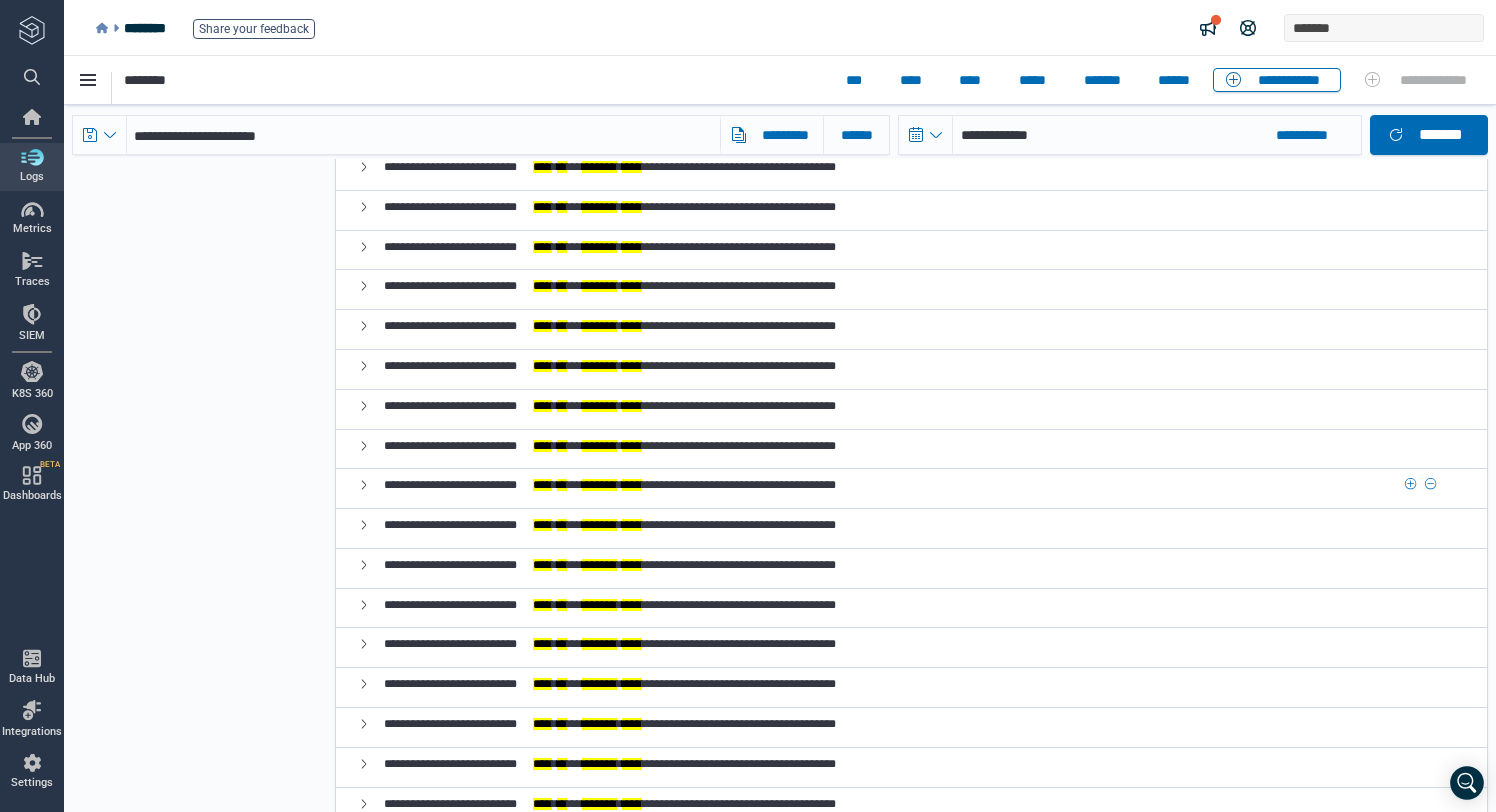 click on "**********" at bounding box center [684, 485] 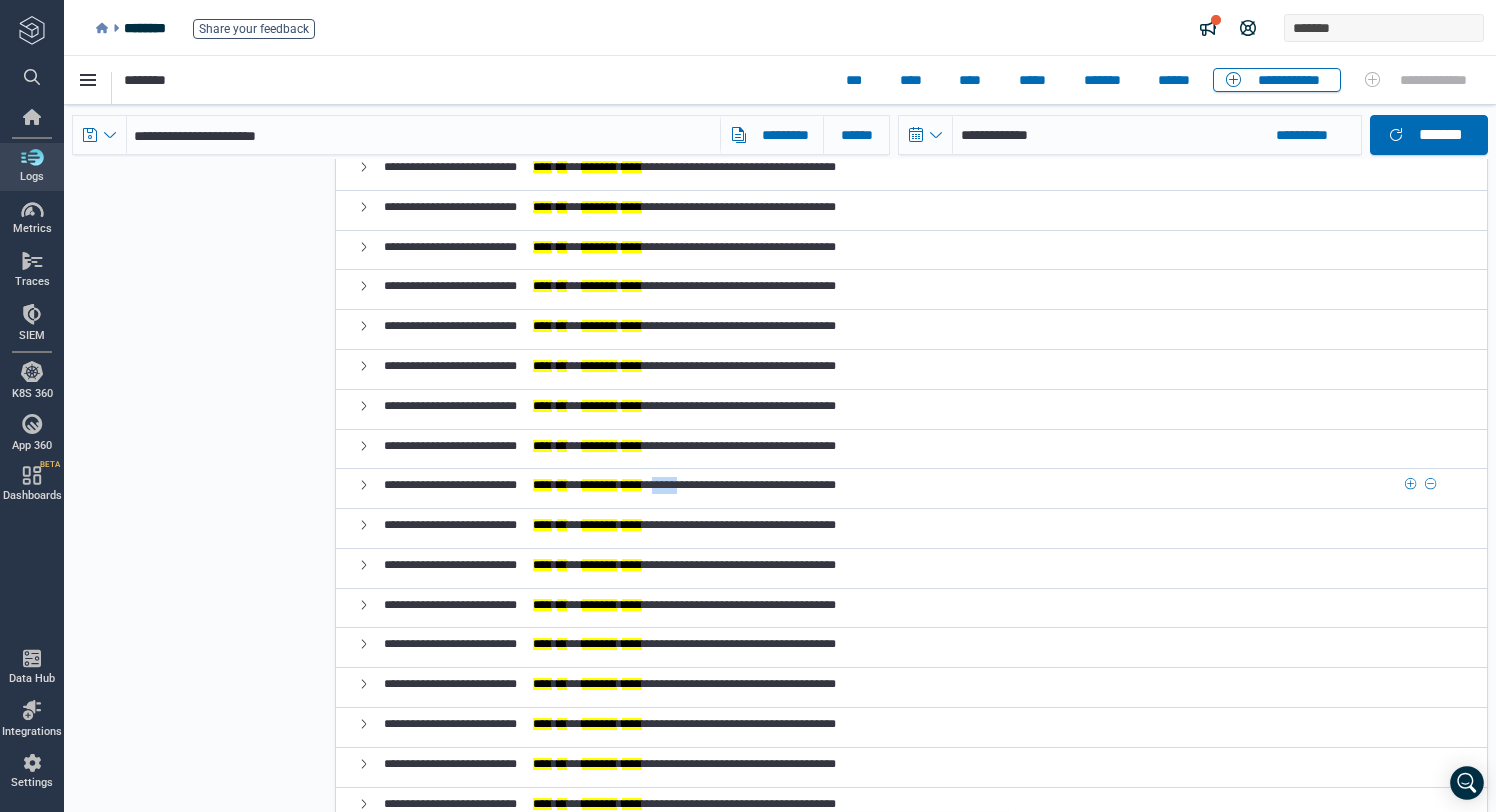 click on "**********" at bounding box center [684, 485] 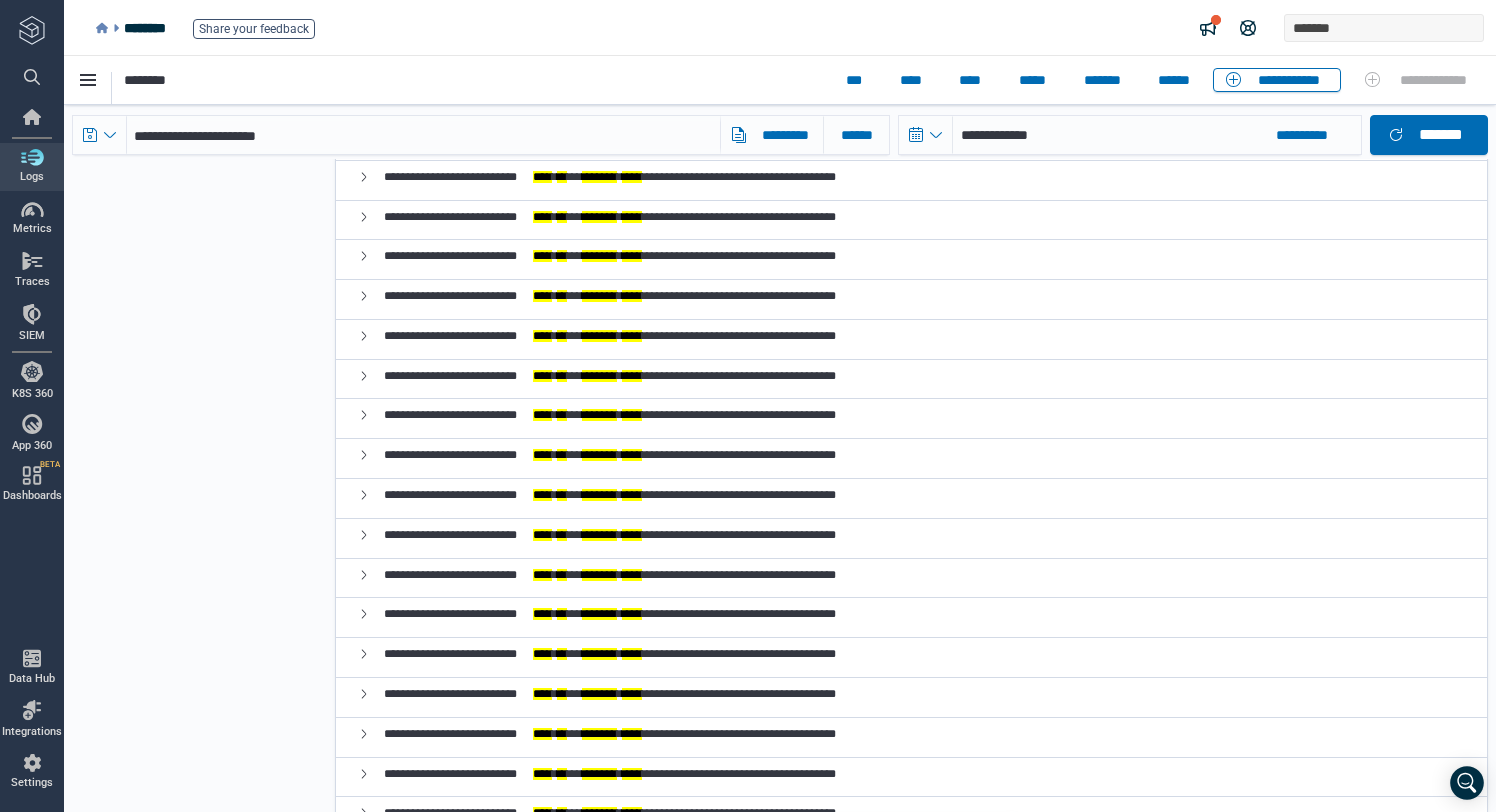 scroll, scrollTop: 0, scrollLeft: 0, axis: both 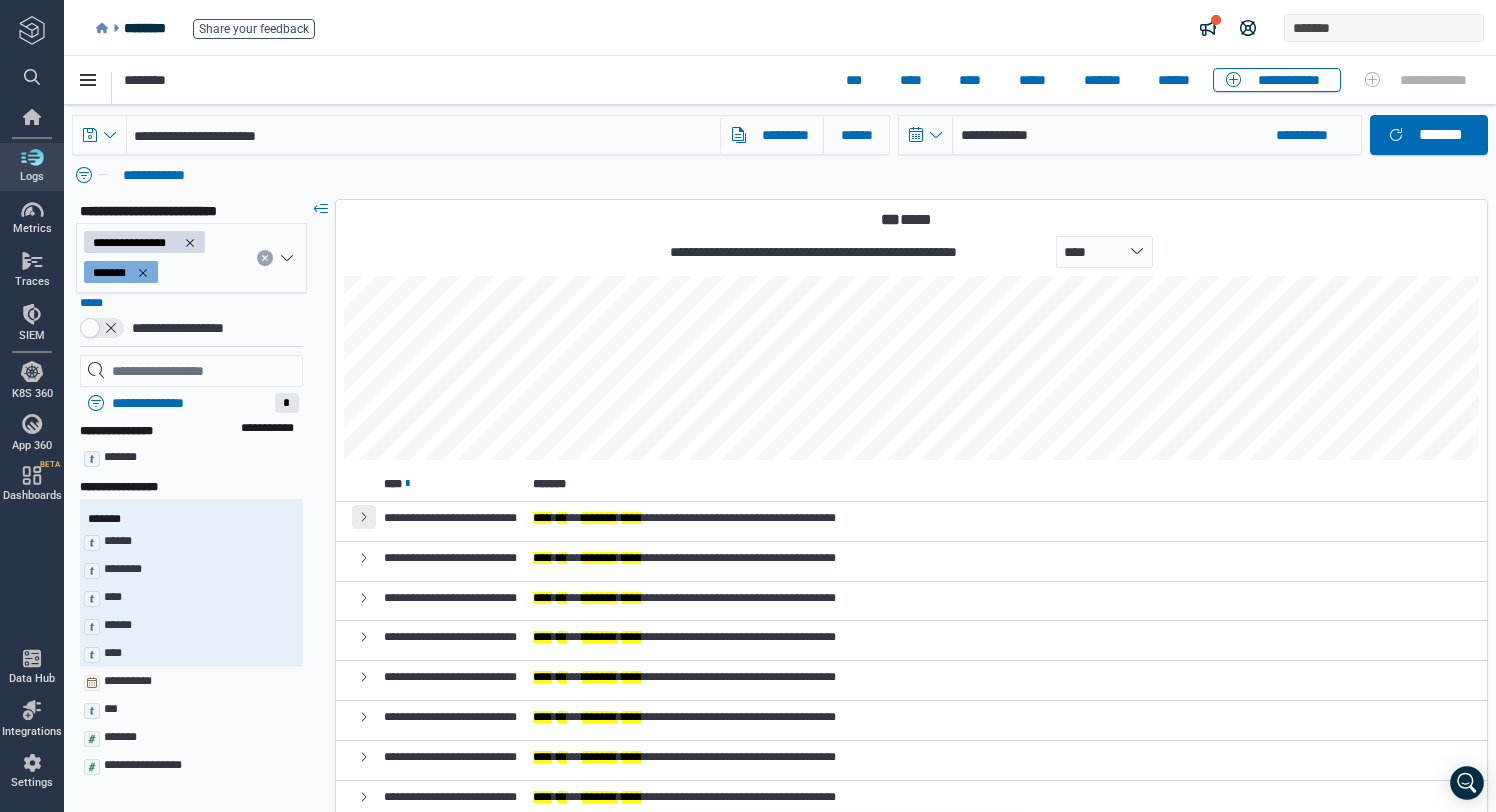 click 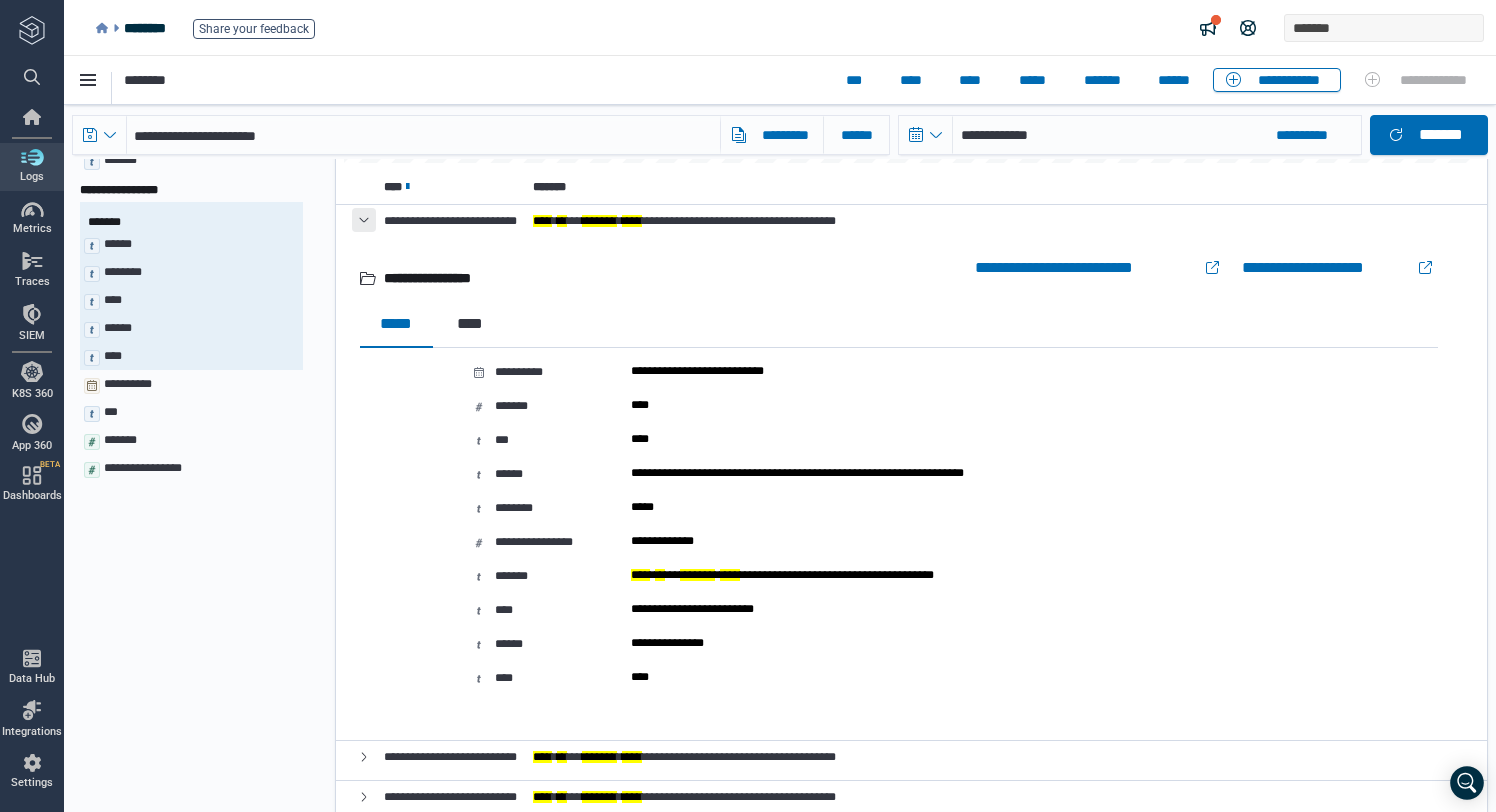 scroll, scrollTop: 302, scrollLeft: 0, axis: vertical 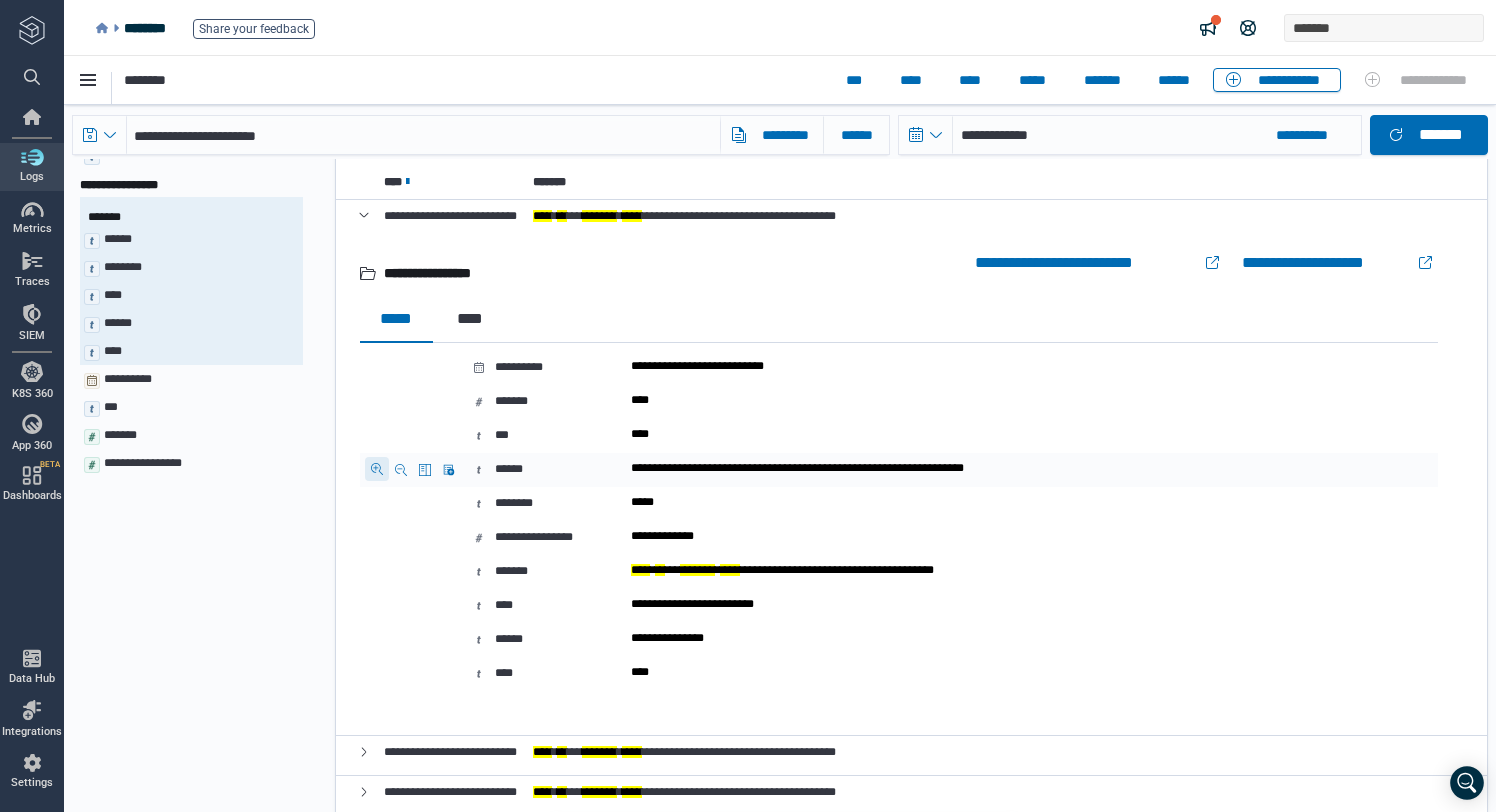 click at bounding box center (377, 469) 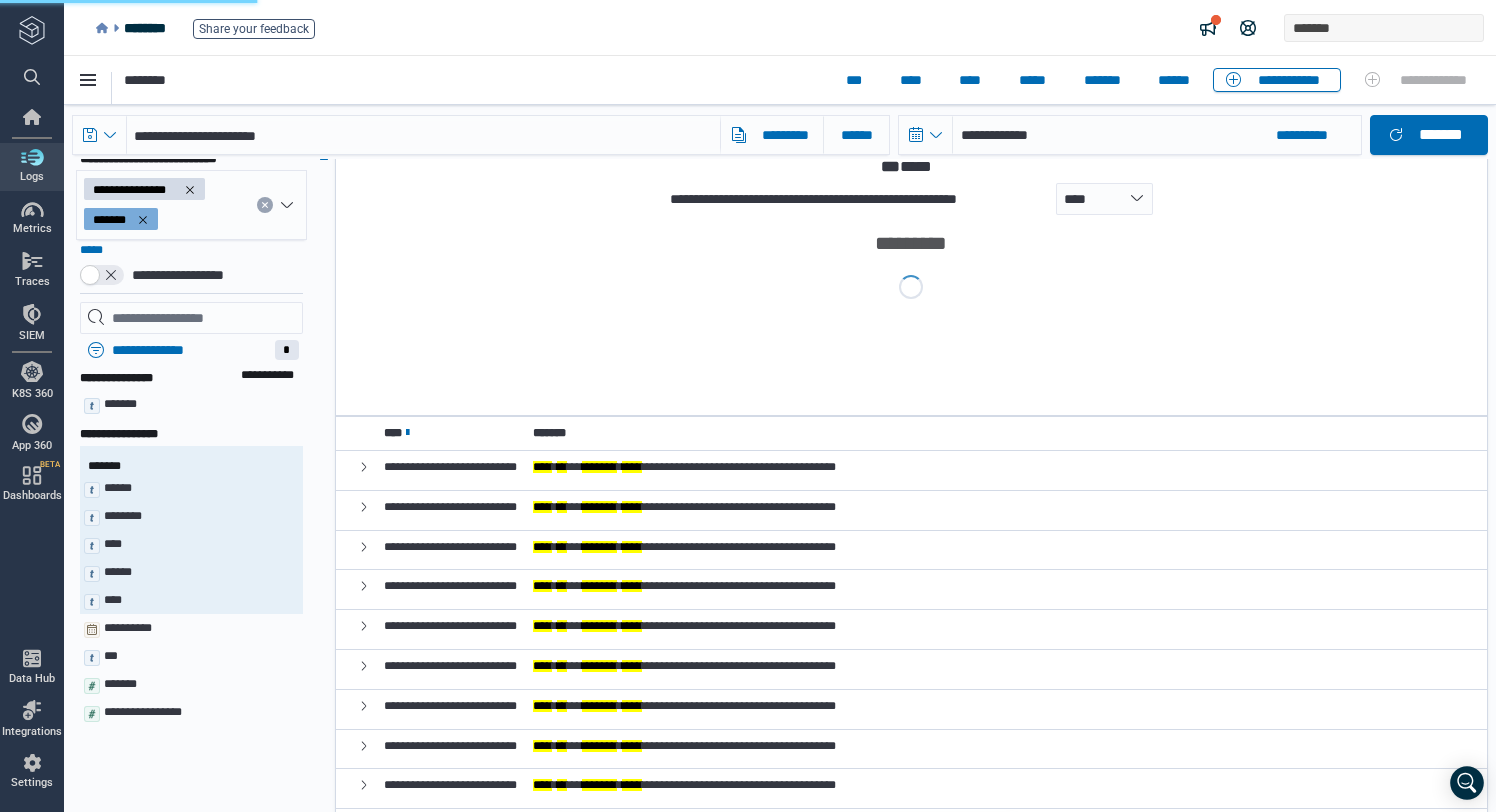 scroll, scrollTop: 0, scrollLeft: 0, axis: both 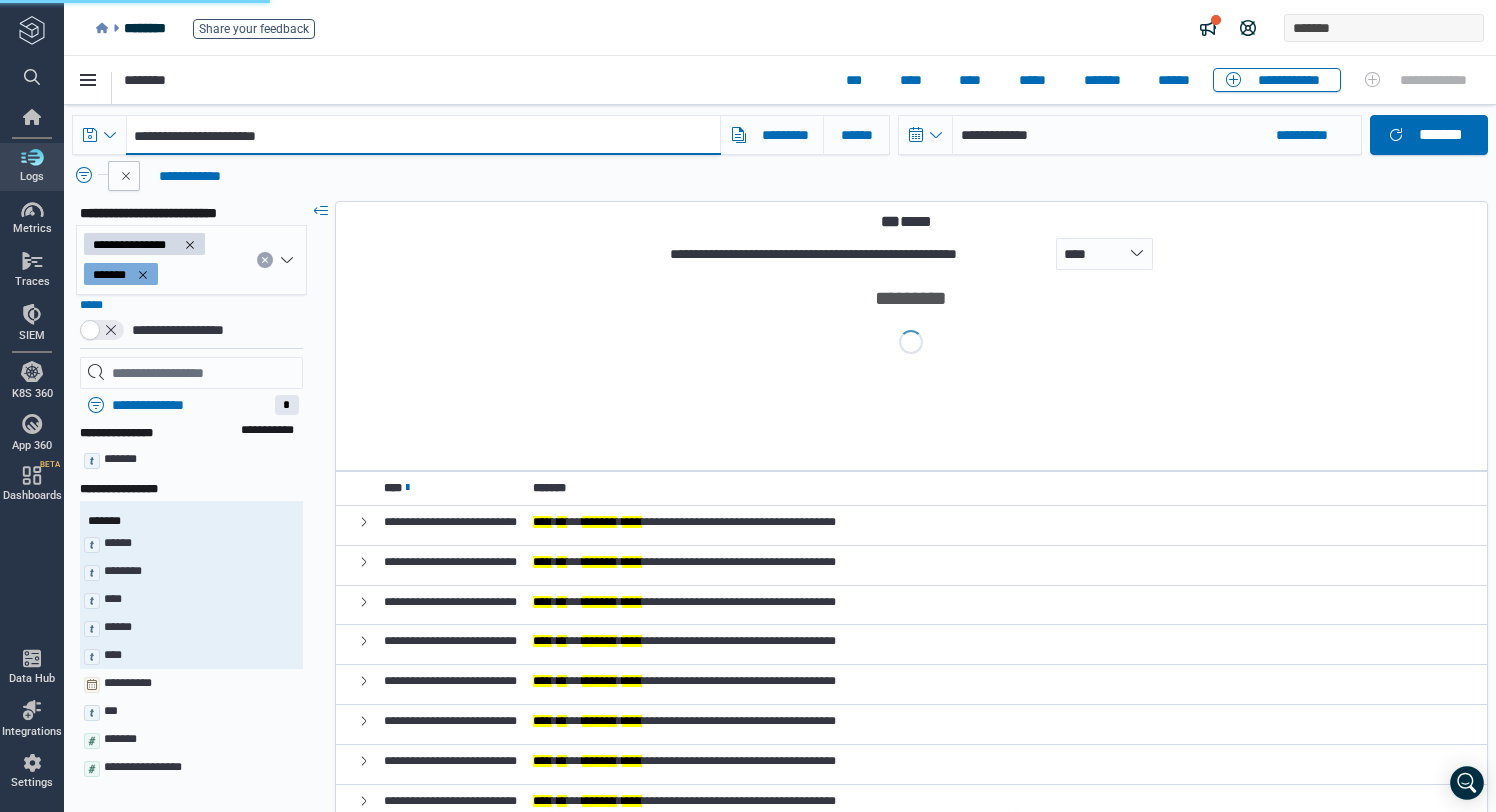 click on "**********" at bounding box center [423, 135] 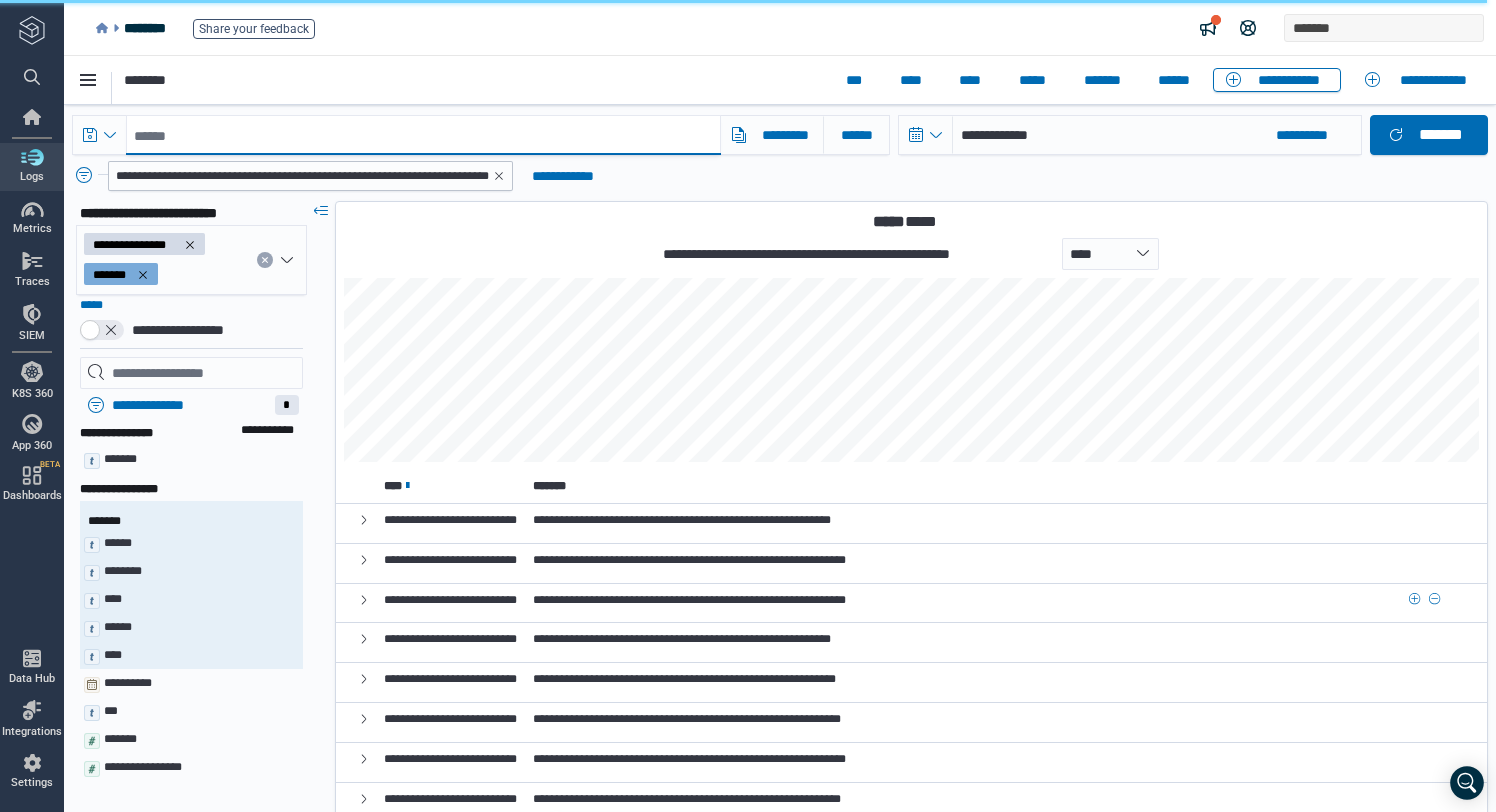 scroll, scrollTop: 24, scrollLeft: 0, axis: vertical 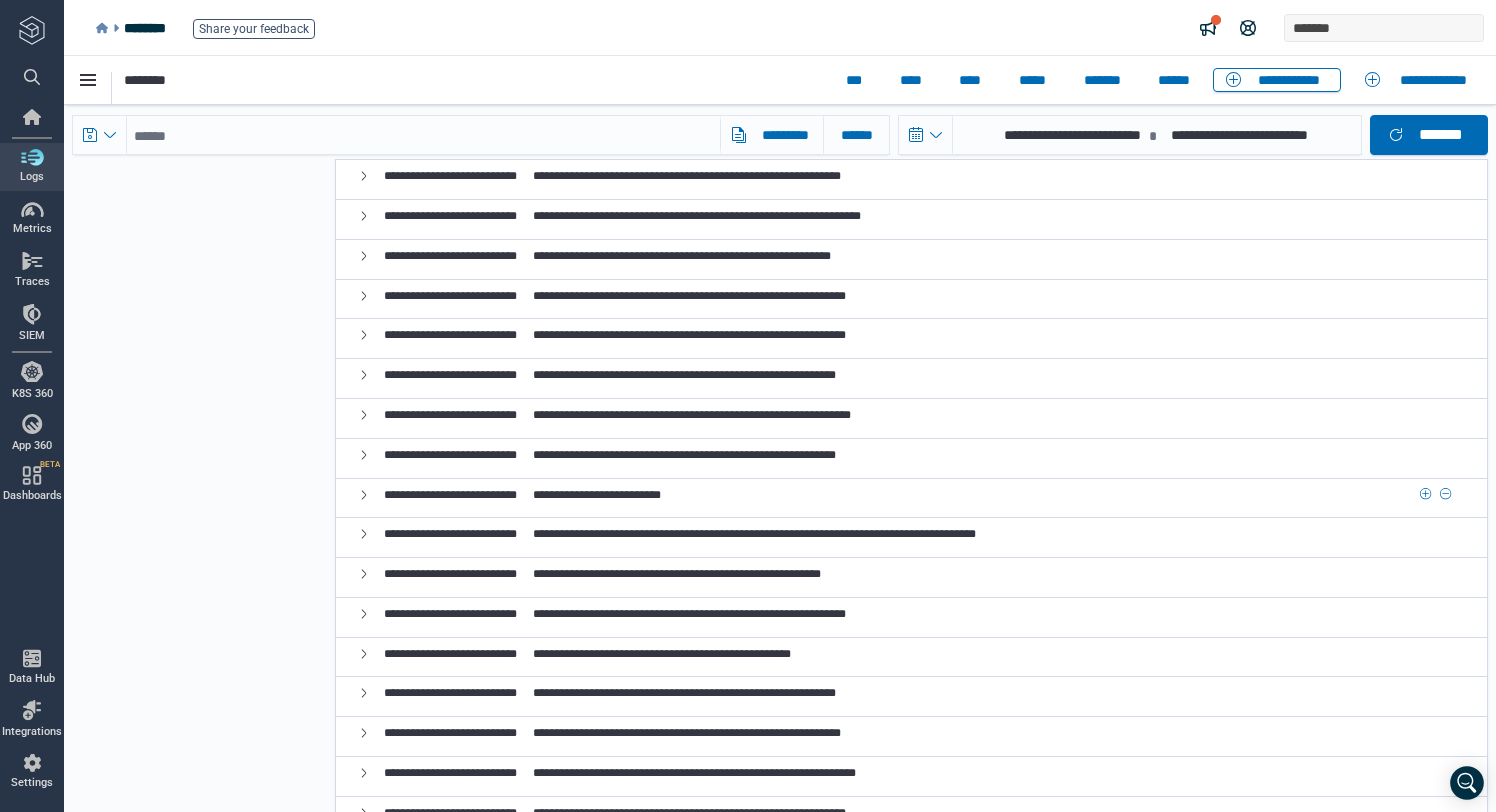 click on "**********" at bounding box center [991, 498] 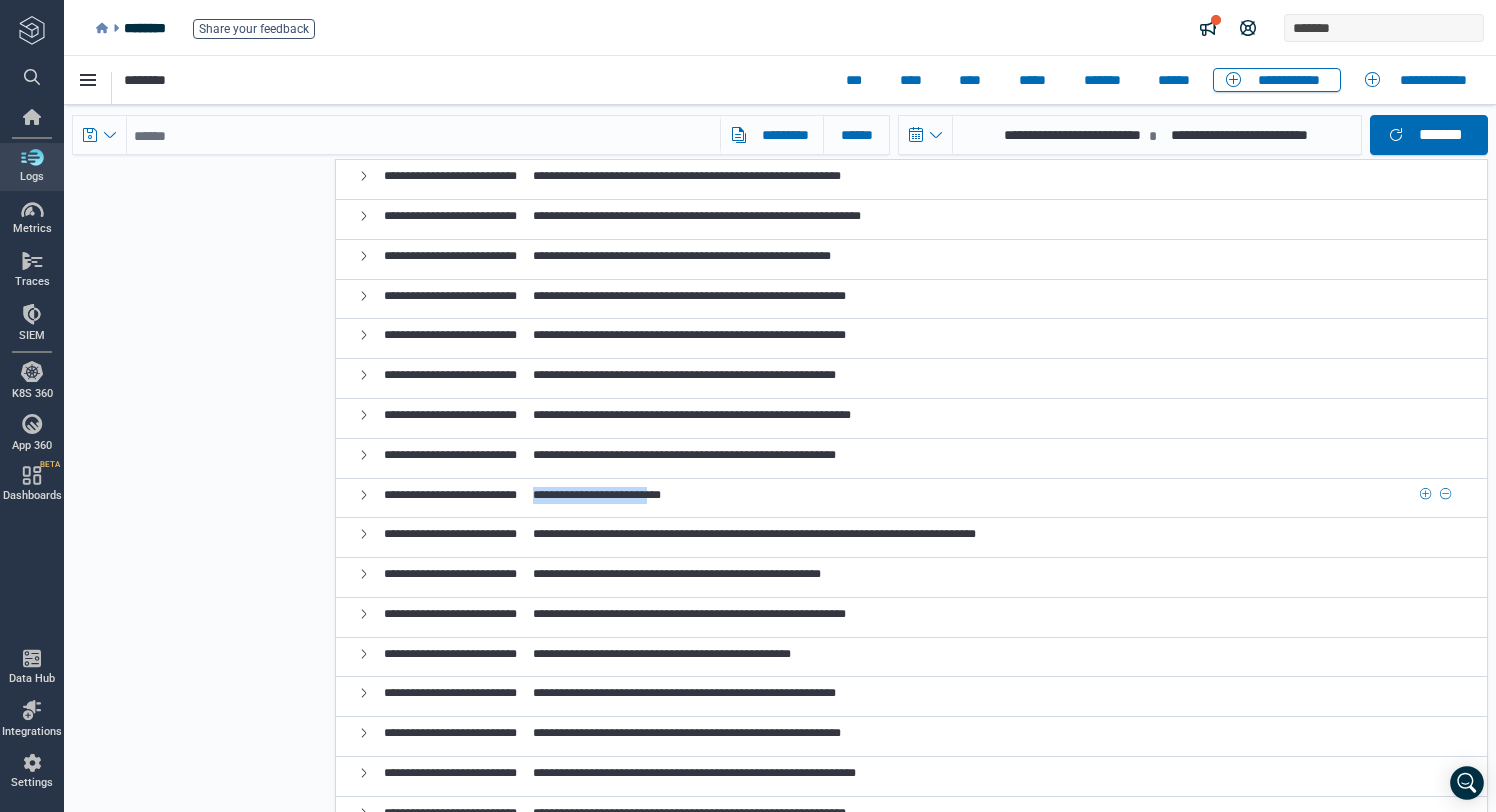drag, startPoint x: 759, startPoint y: 389, endPoint x: 591, endPoint y: 386, distance: 168.02678 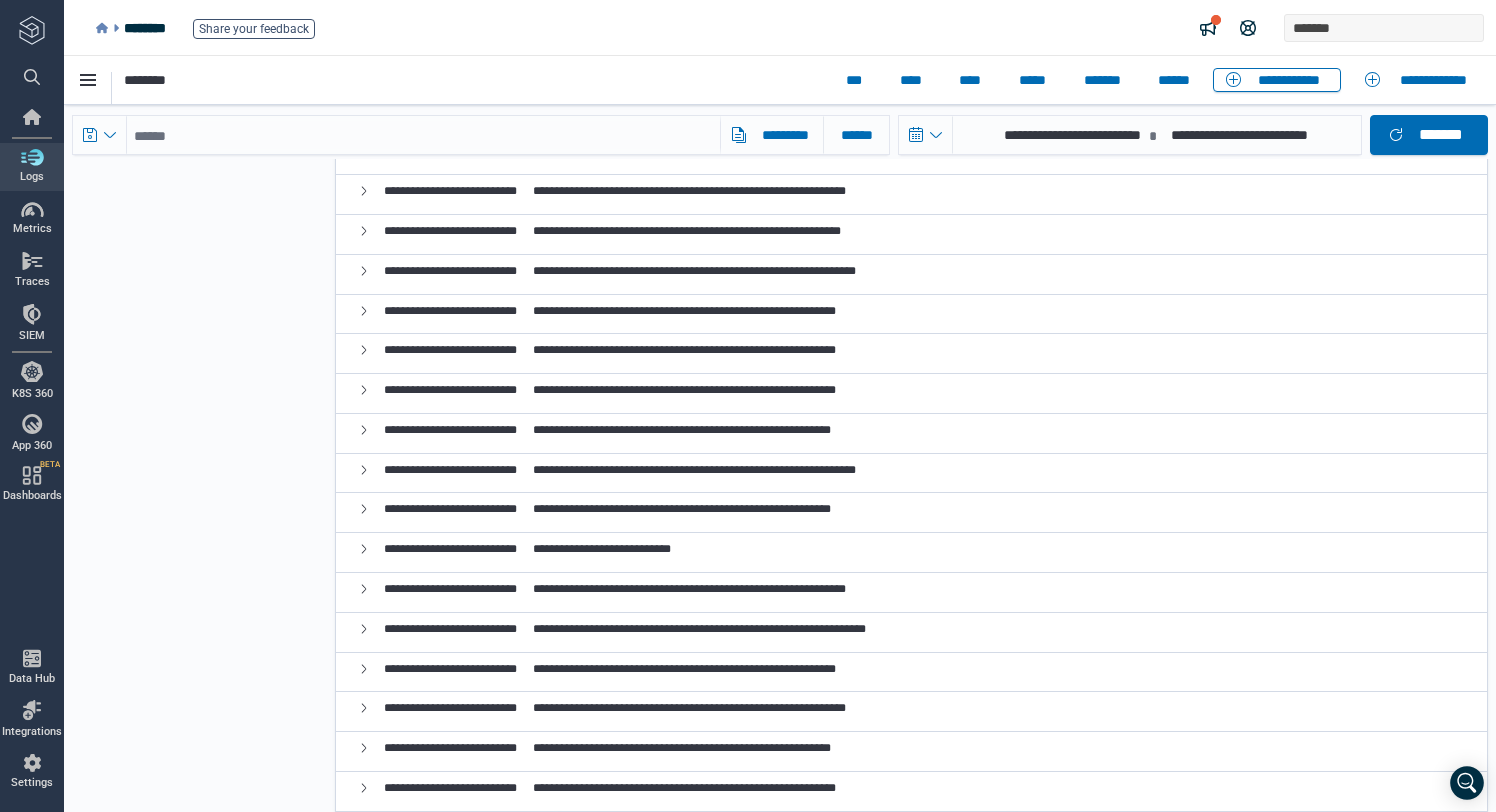 scroll, scrollTop: 1262, scrollLeft: 0, axis: vertical 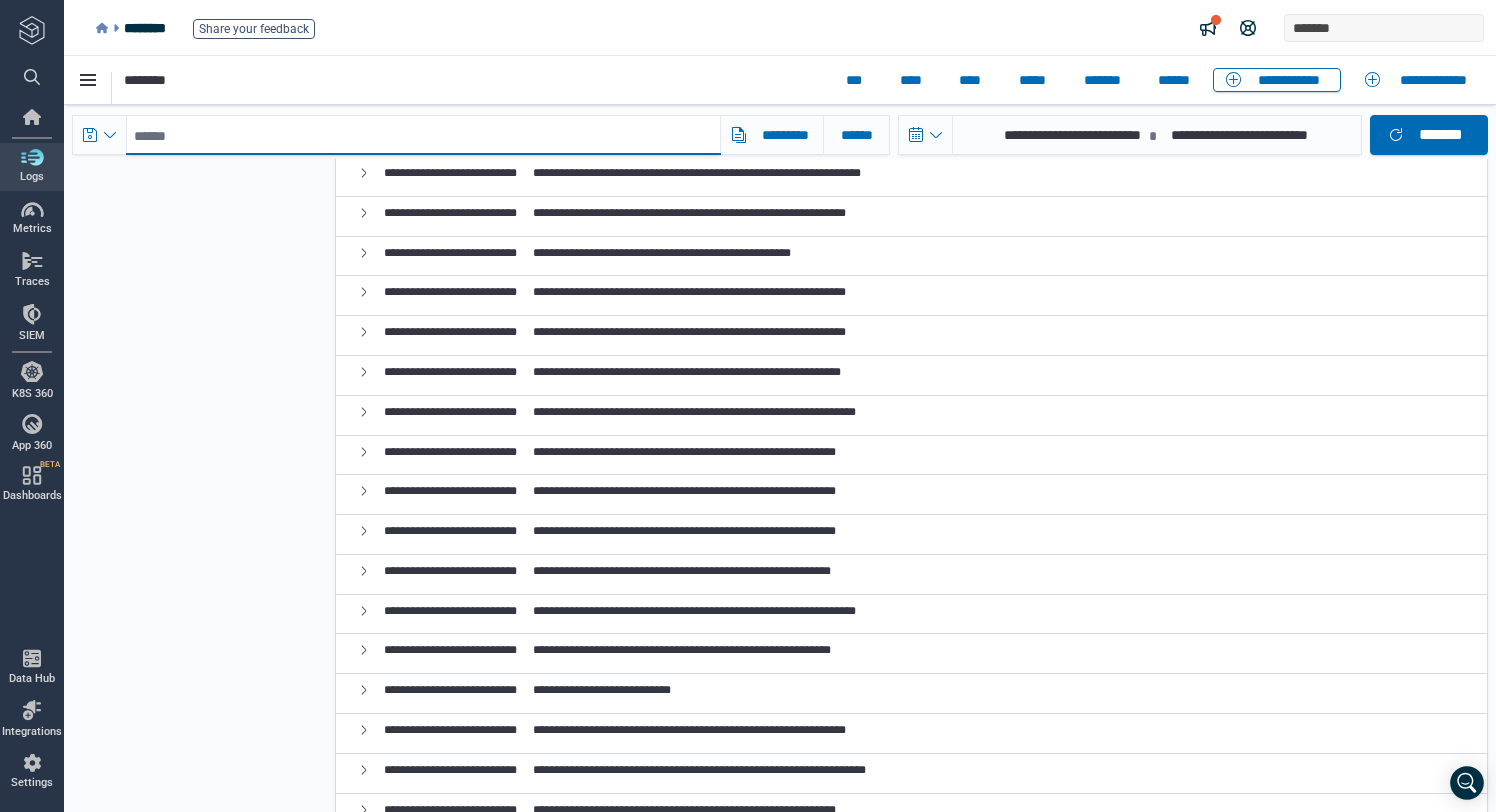click at bounding box center [423, 135] 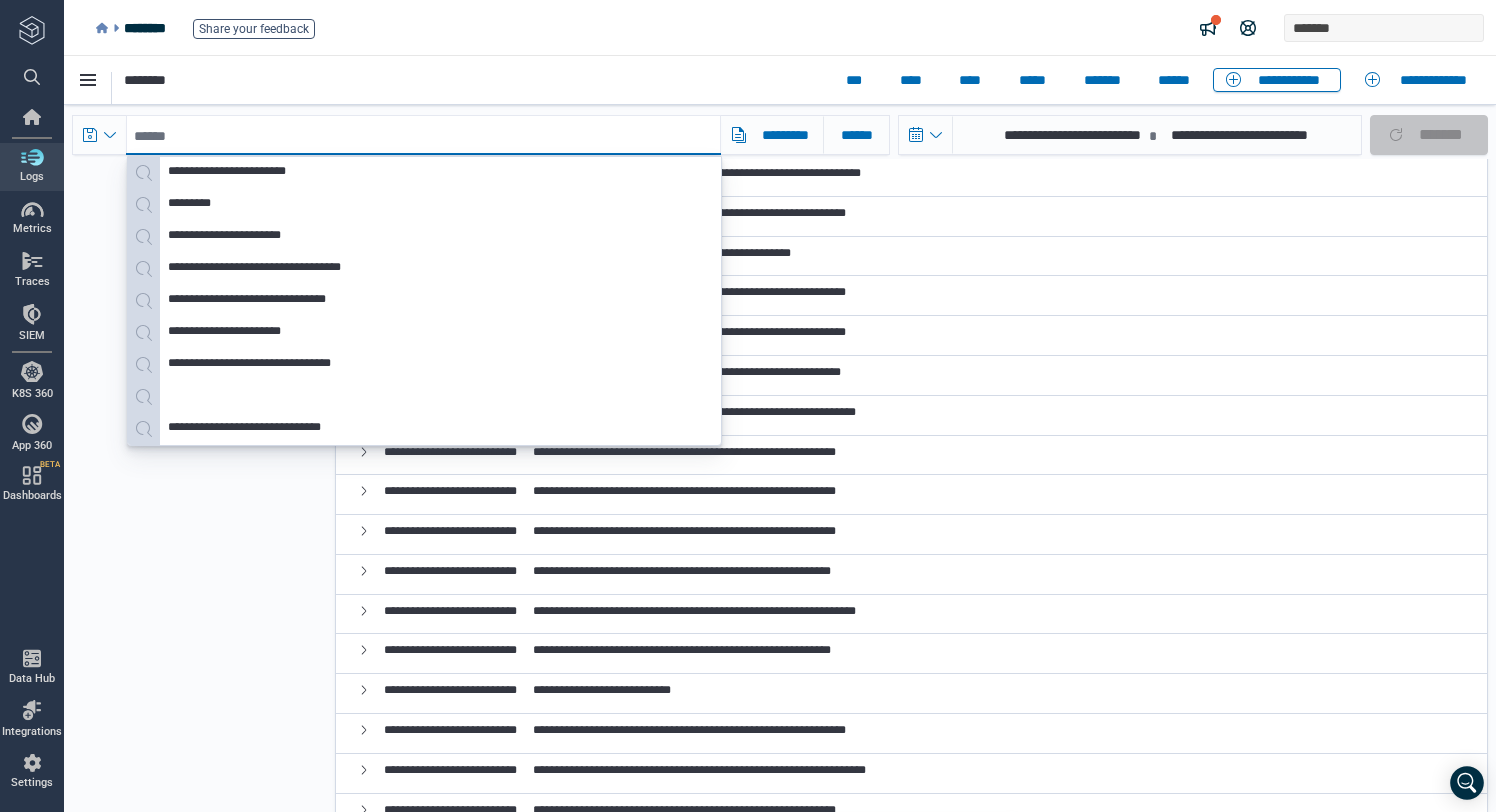 click at bounding box center [423, 135] 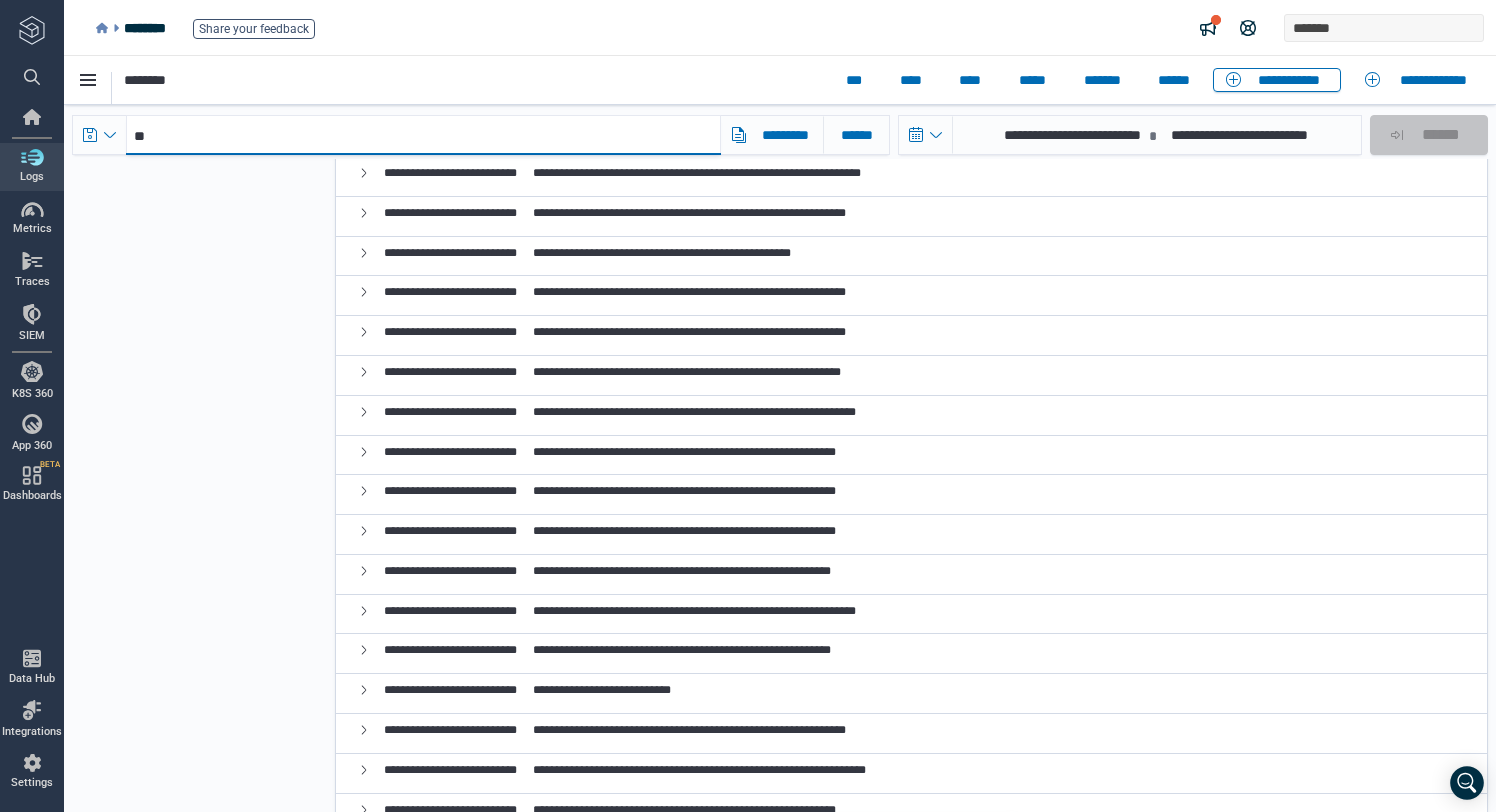 paste on "**********" 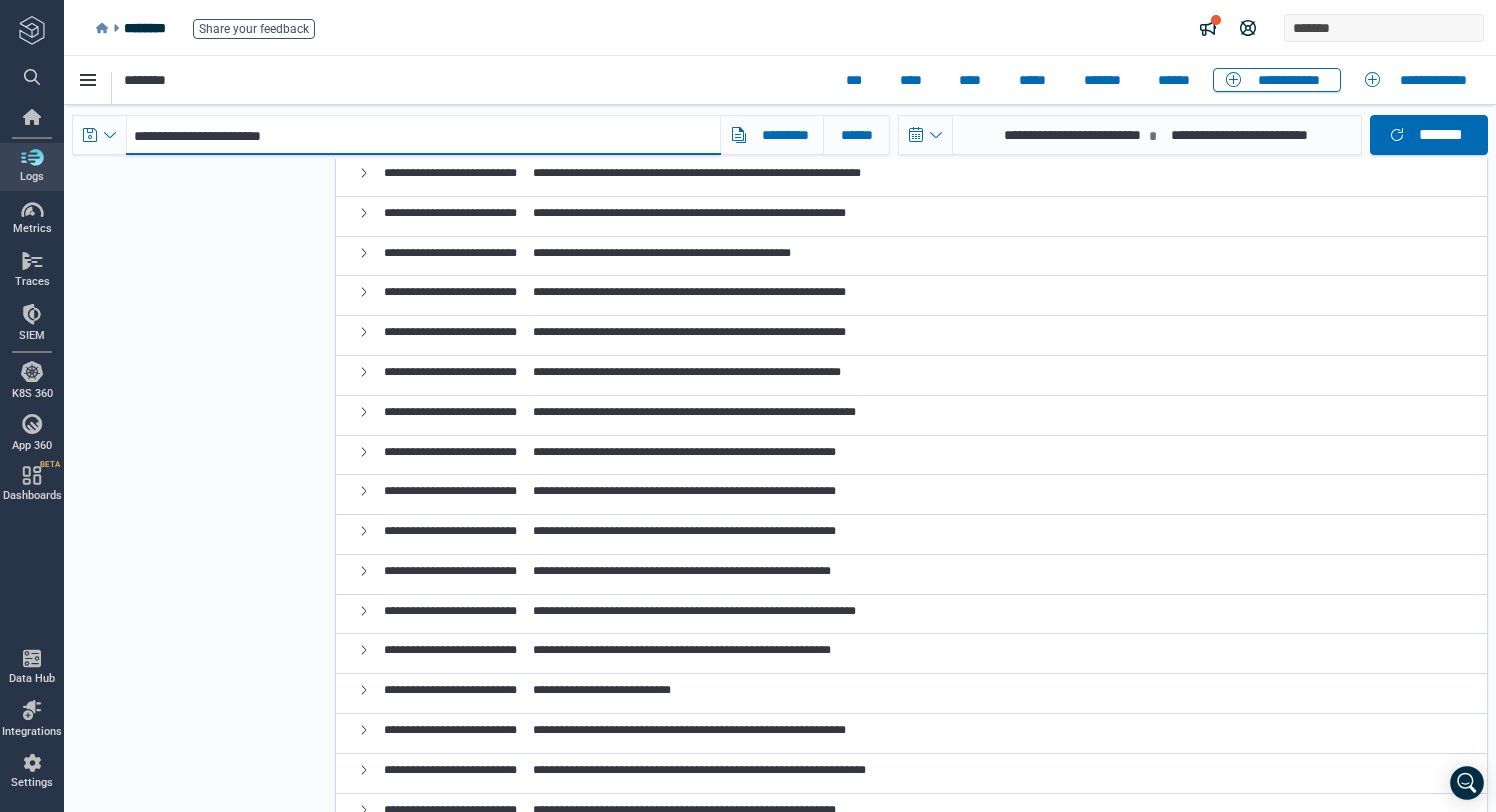 scroll, scrollTop: 0, scrollLeft: 0, axis: both 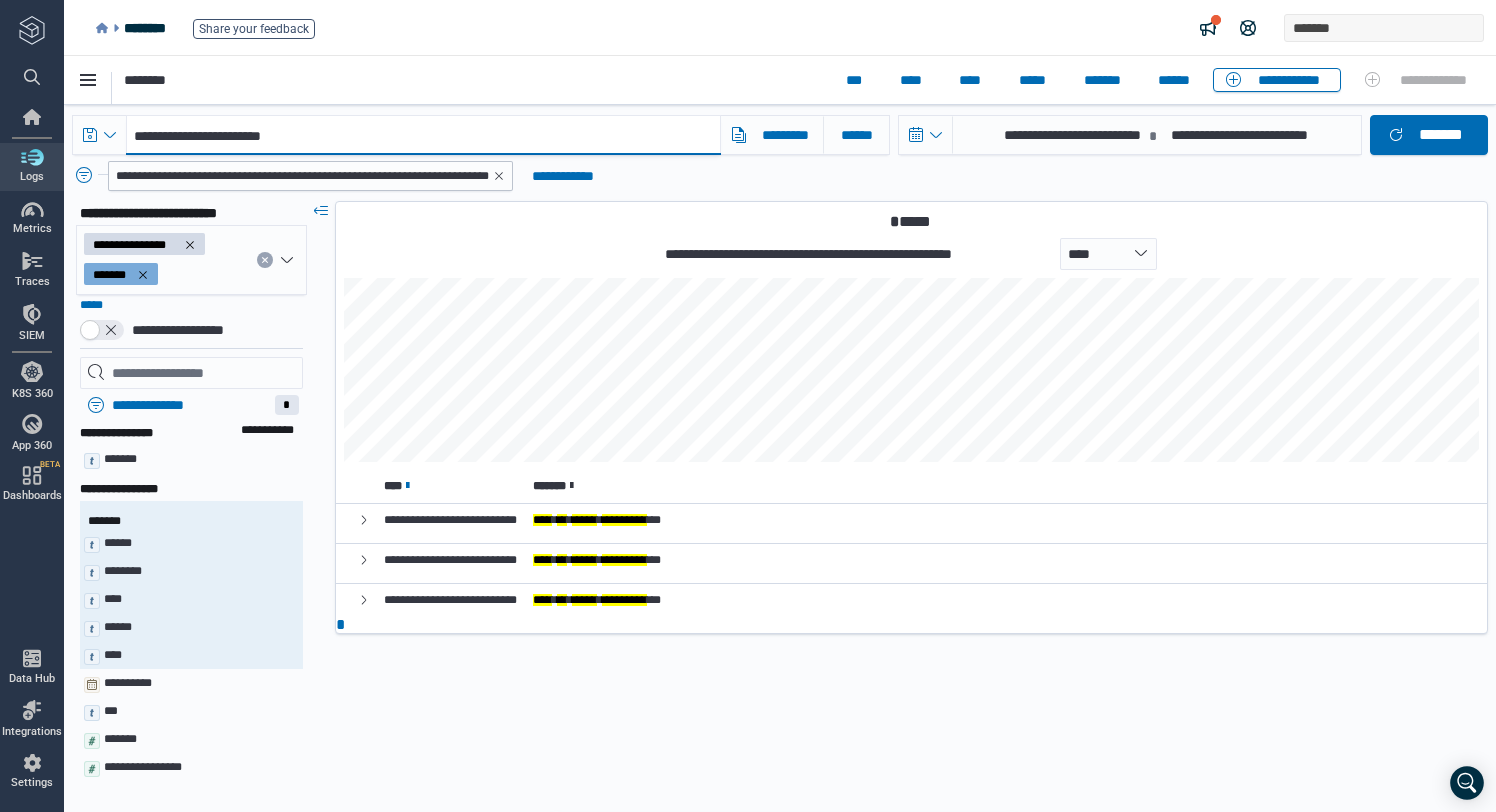 type on "**********" 